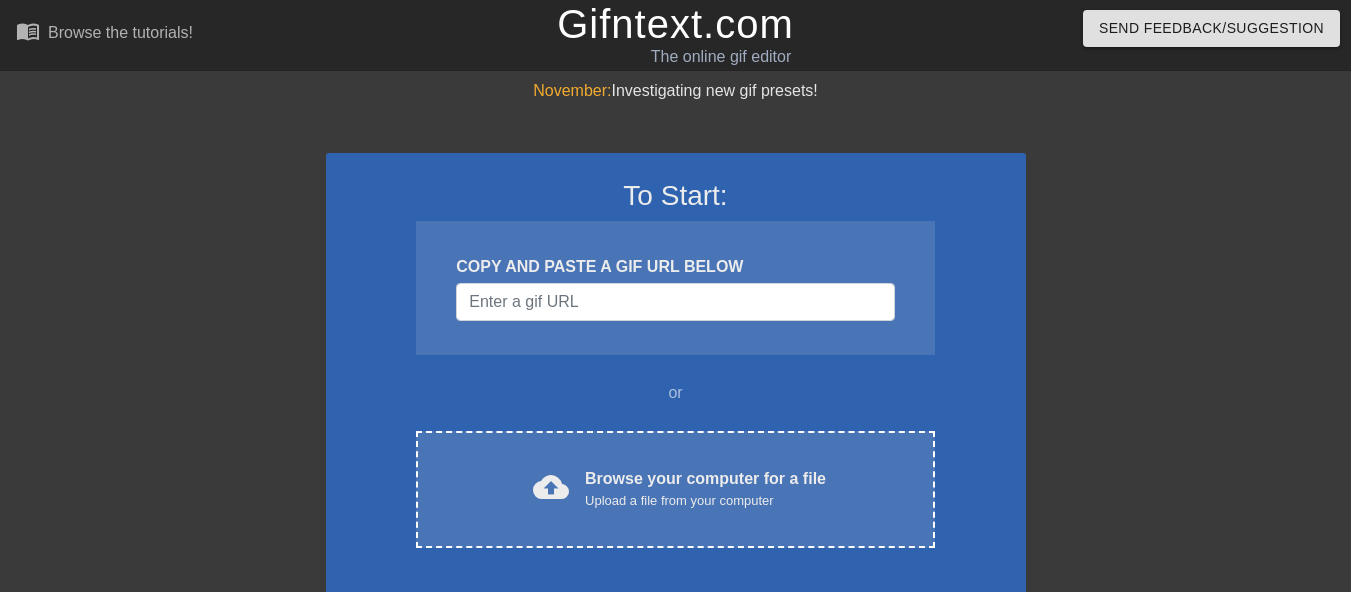 scroll, scrollTop: 0, scrollLeft: 0, axis: both 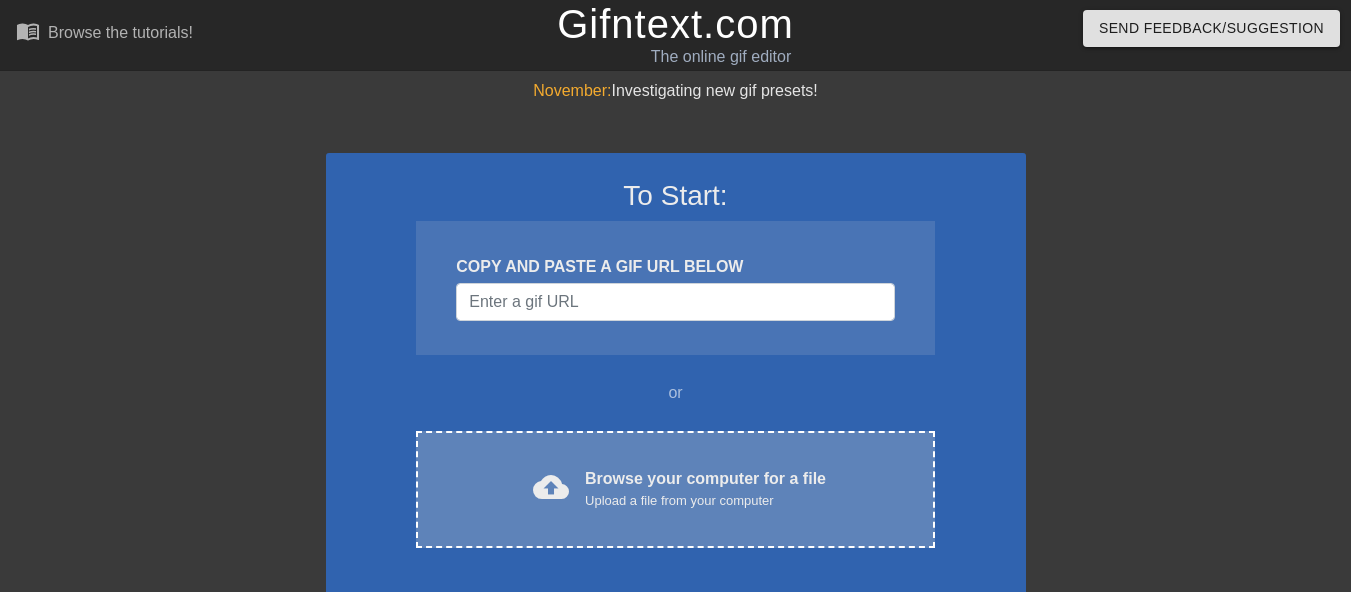 click on "cloud_upload Browse your computer for a file Upload a file from your computer" at bounding box center (675, 489) 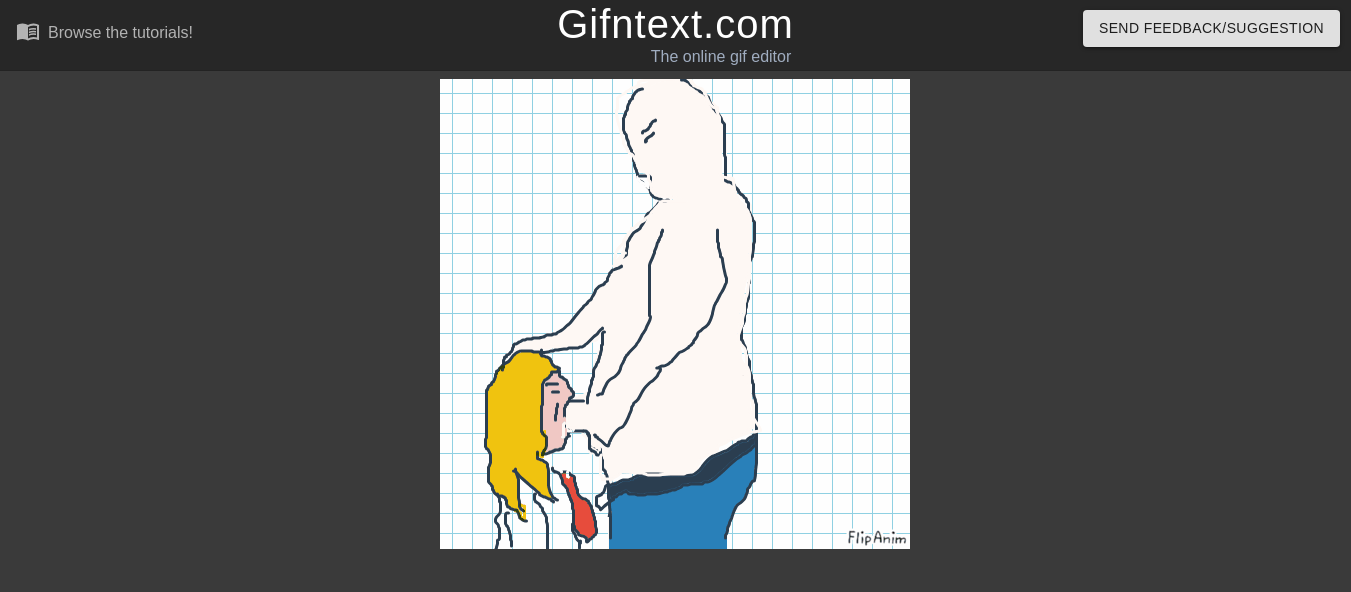 scroll, scrollTop: 27, scrollLeft: 0, axis: vertical 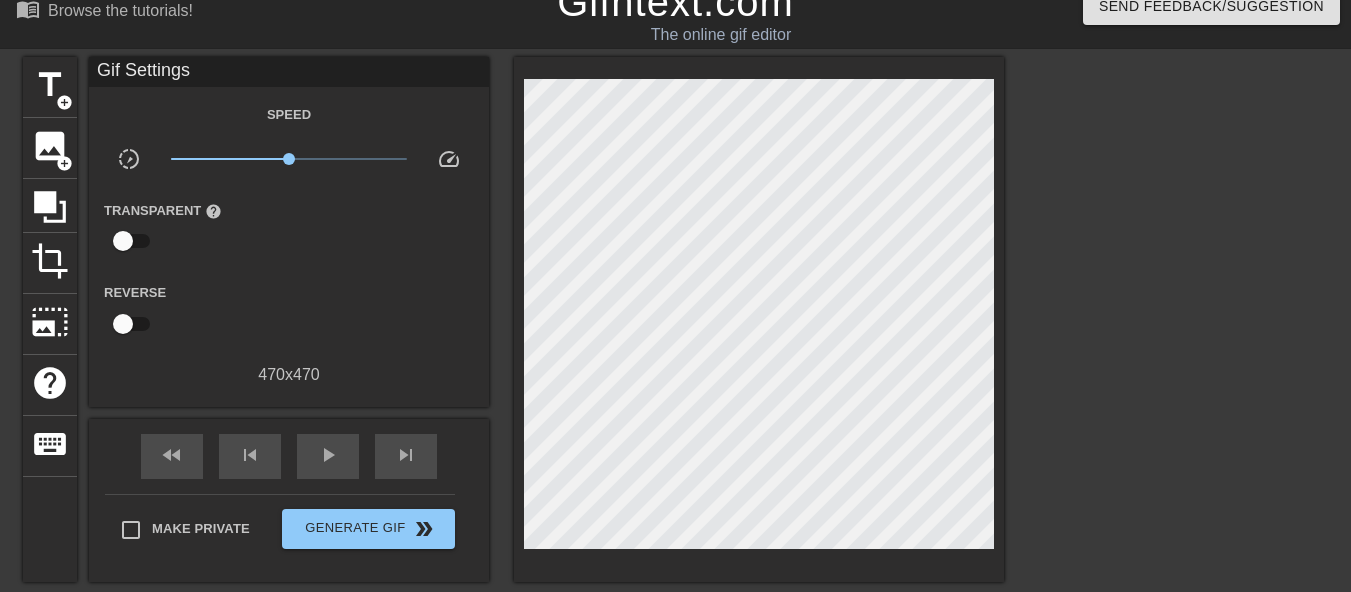click at bounding box center [123, 241] 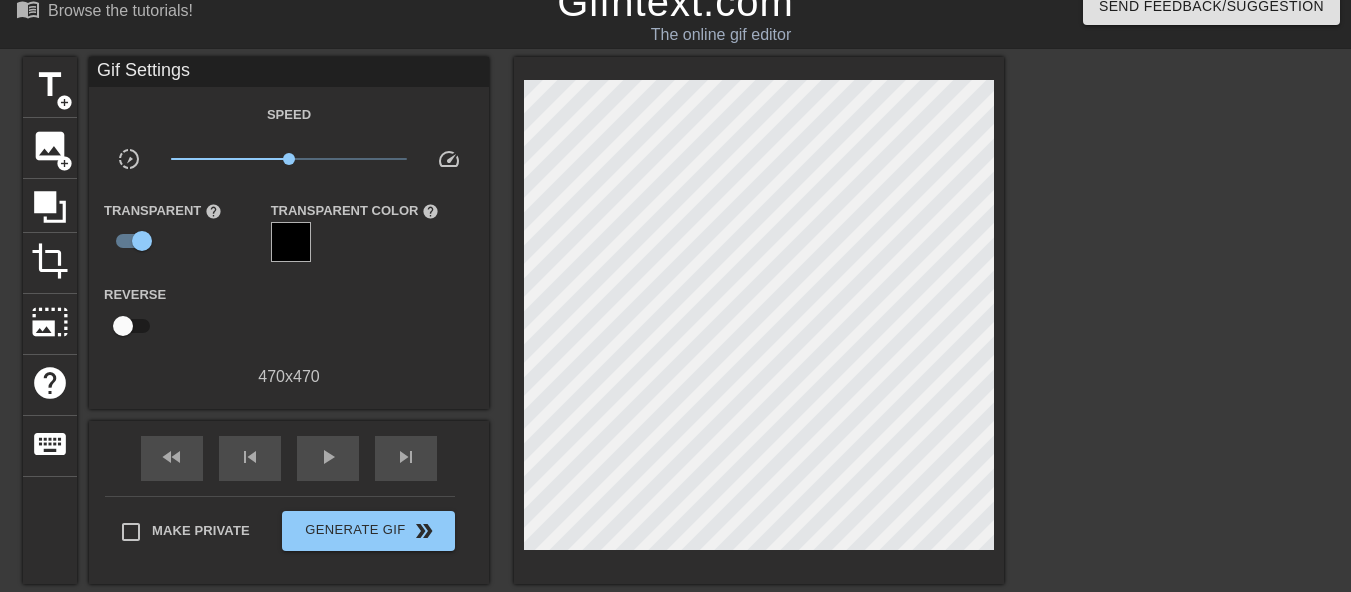 click at bounding box center (291, 242) 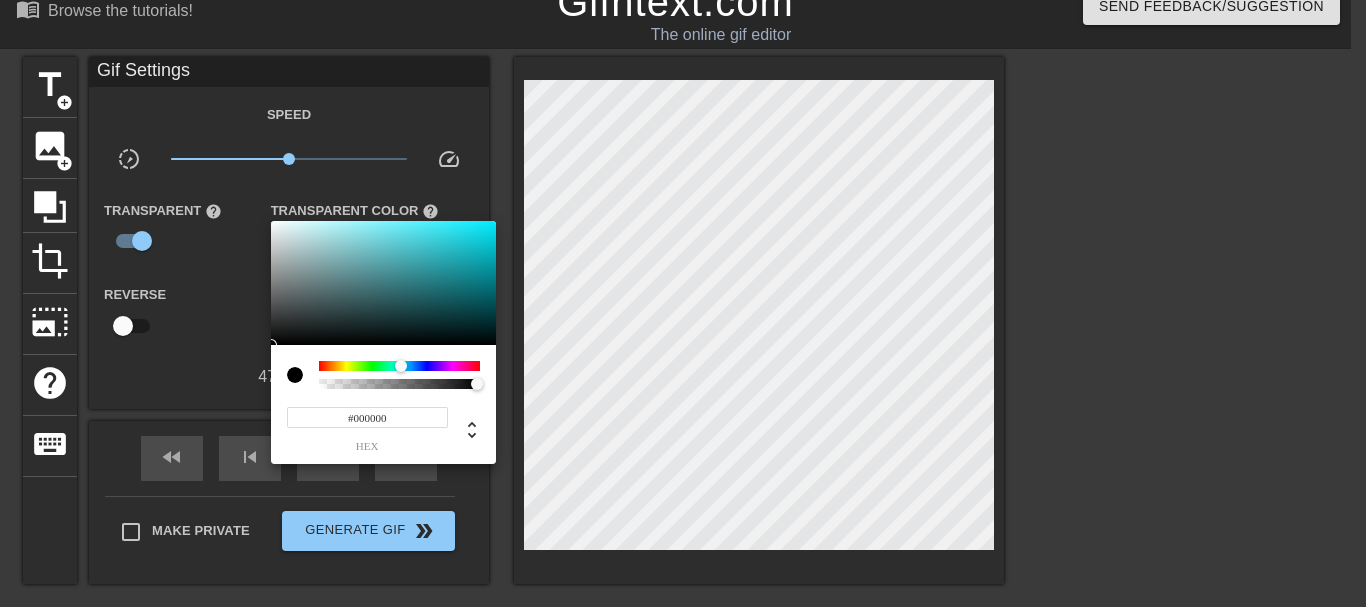 click at bounding box center (399, 366) 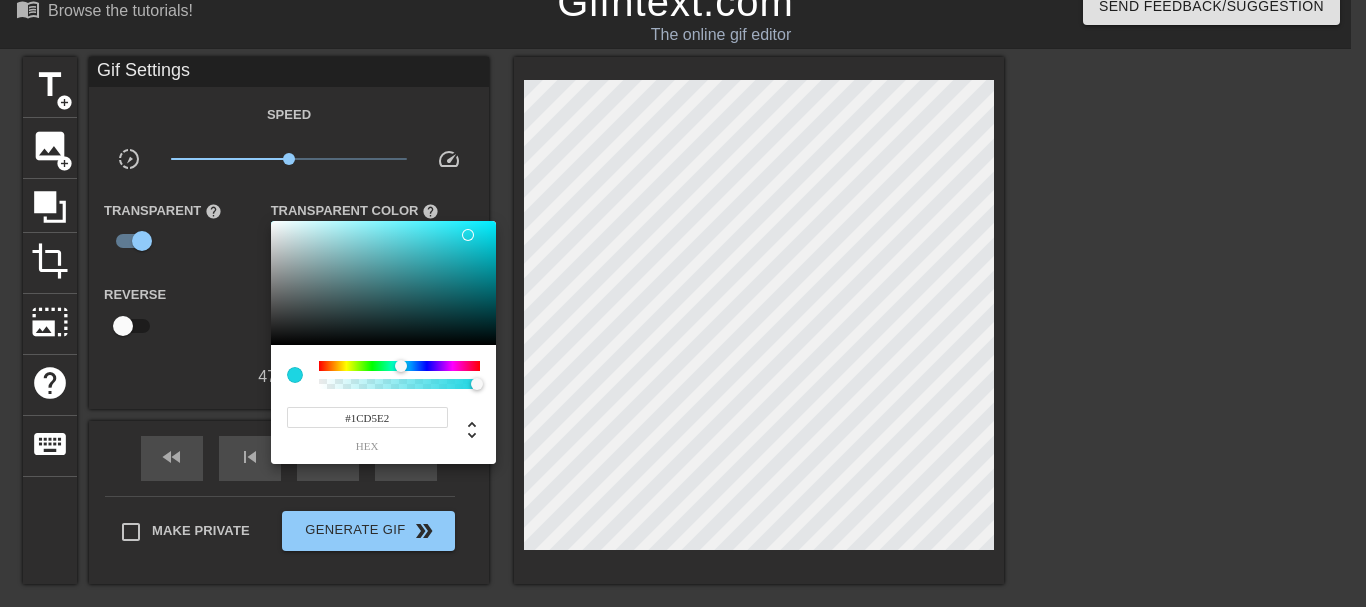 click at bounding box center (383, 283) 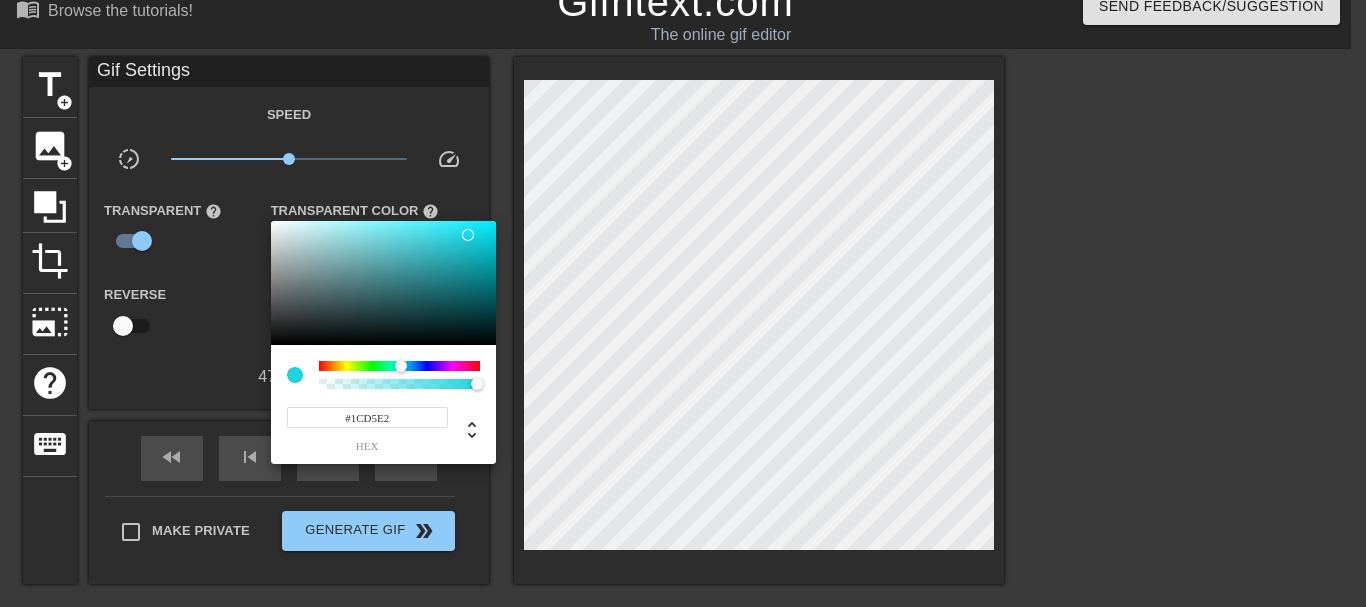 type on "#C8ECEF" 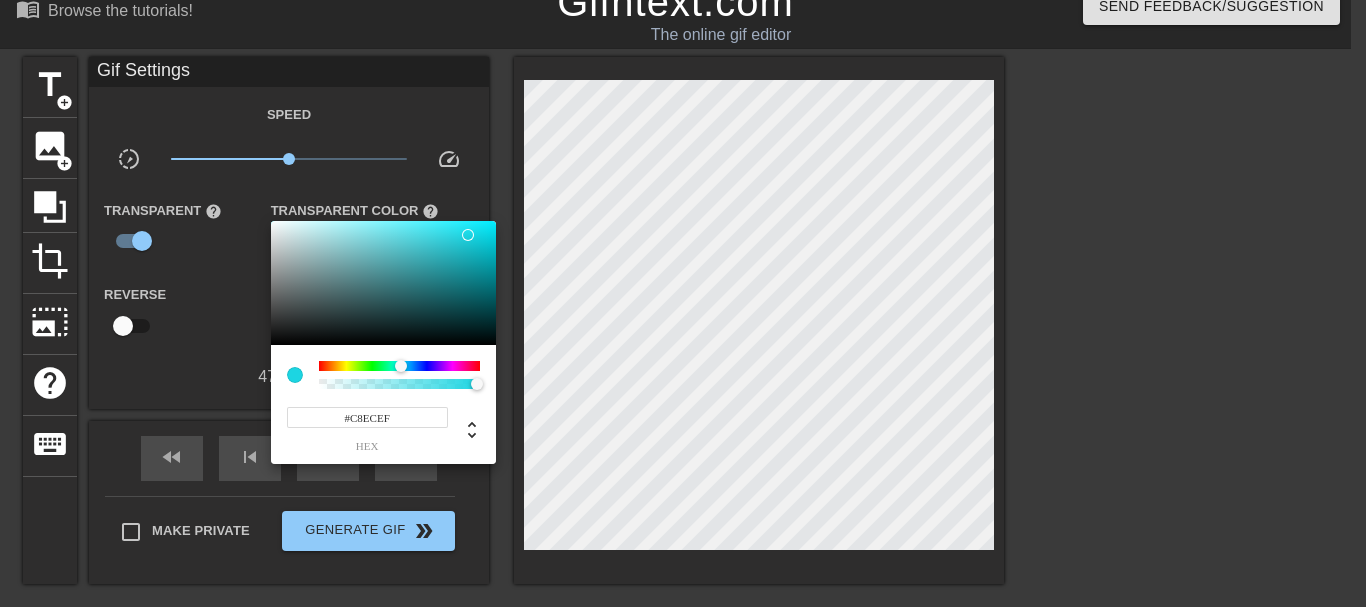 click at bounding box center (383, 283) 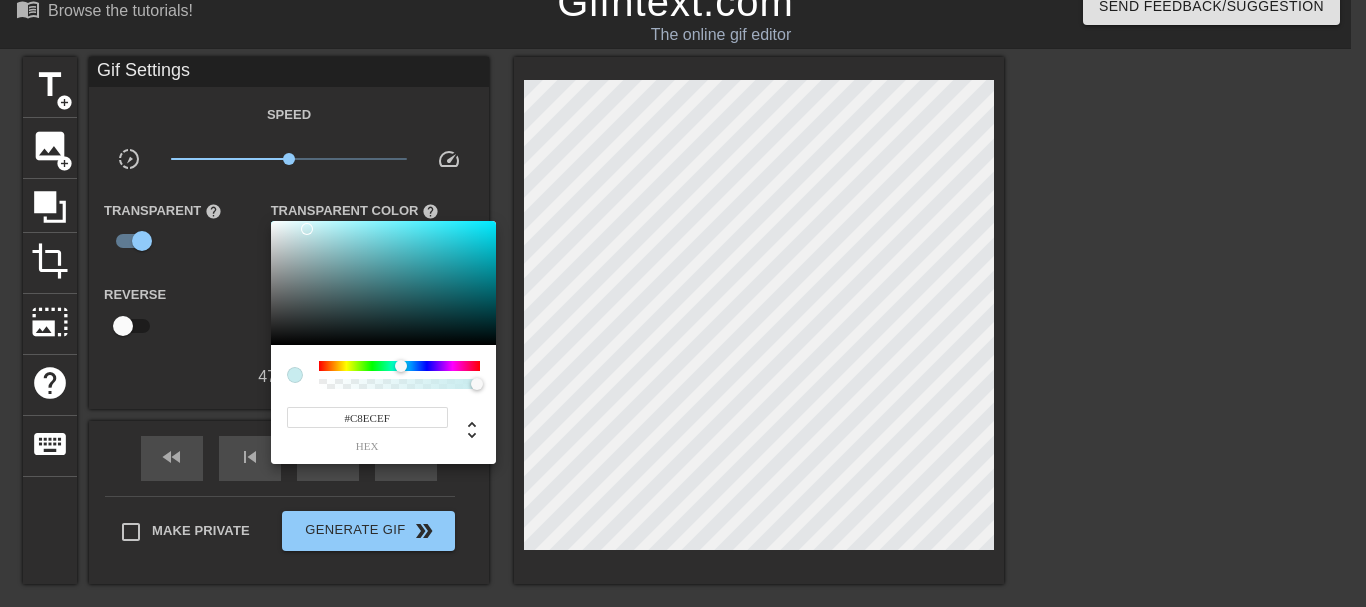 click at bounding box center [683, 303] 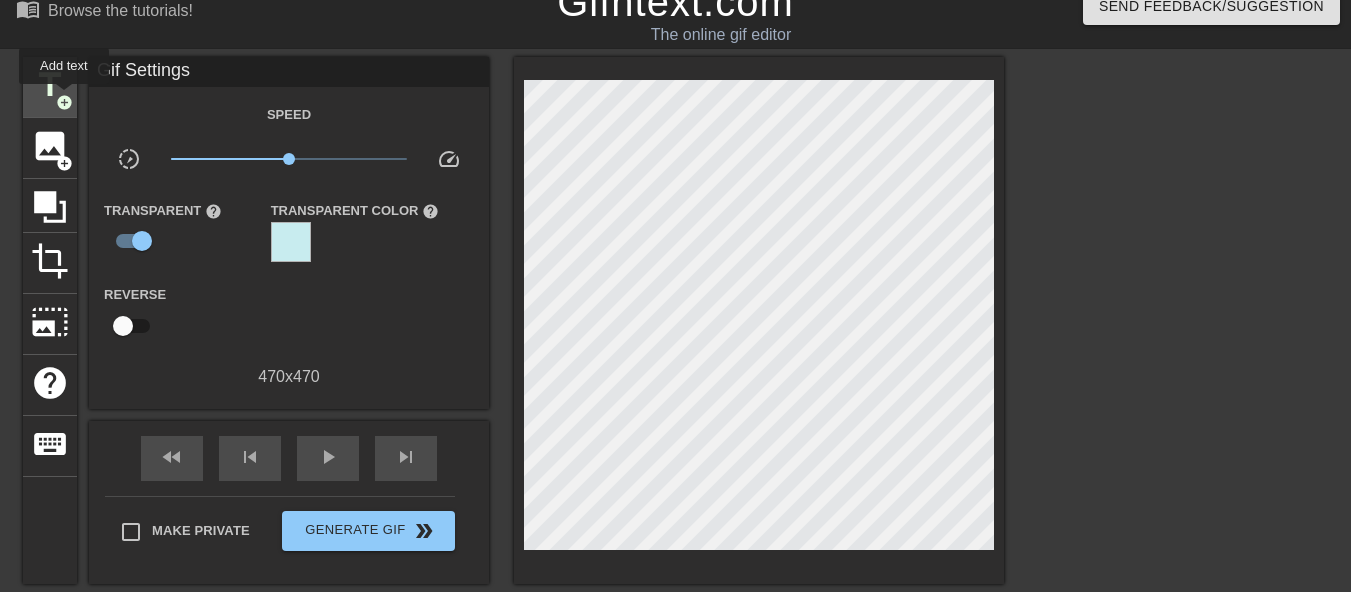 click on "add_circle" at bounding box center (64, 102) 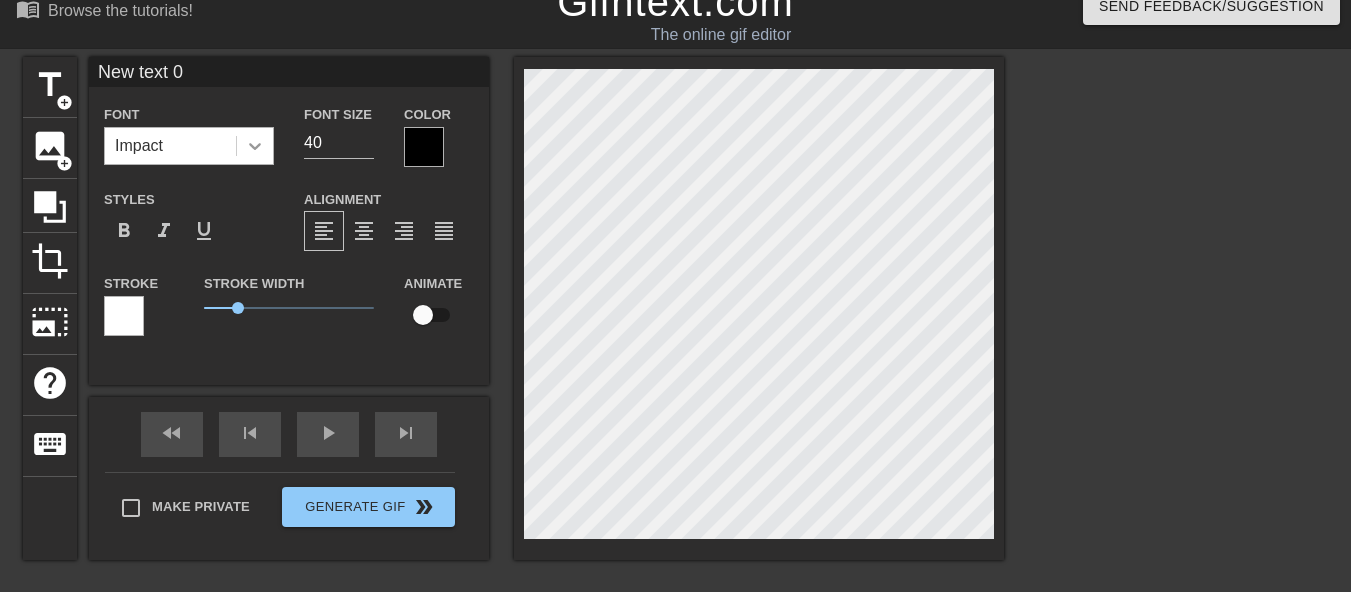 click 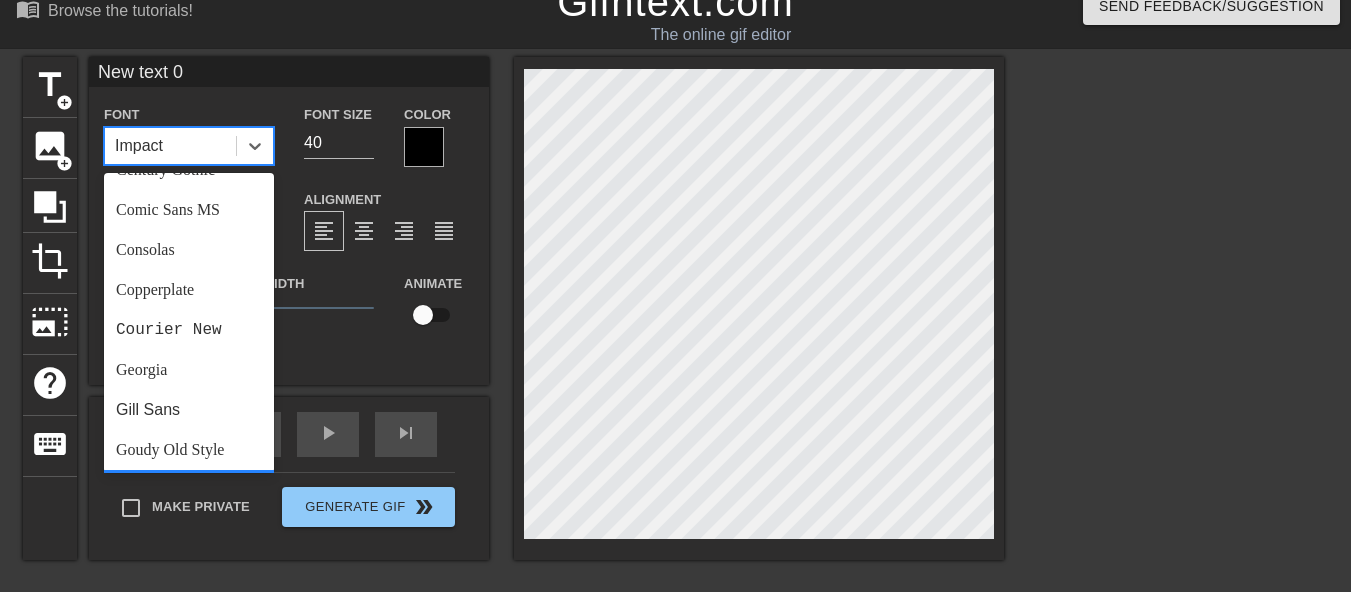 scroll, scrollTop: 208, scrollLeft: 0, axis: vertical 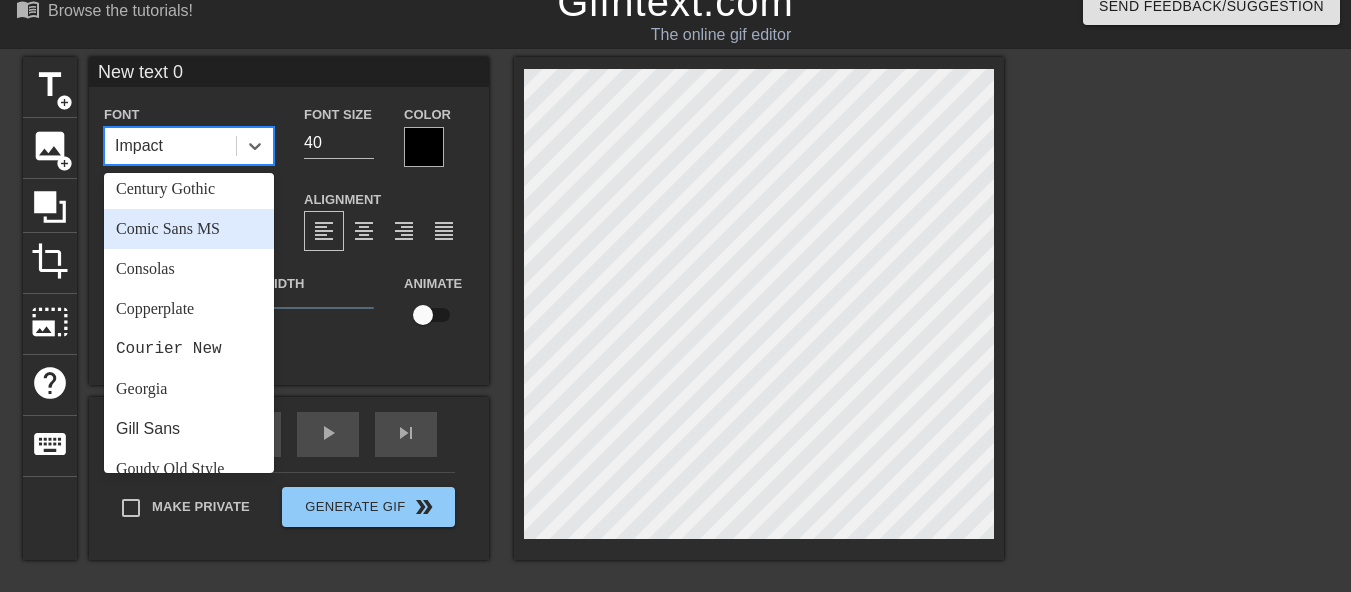 click on "Comic Sans MS" at bounding box center [189, 229] 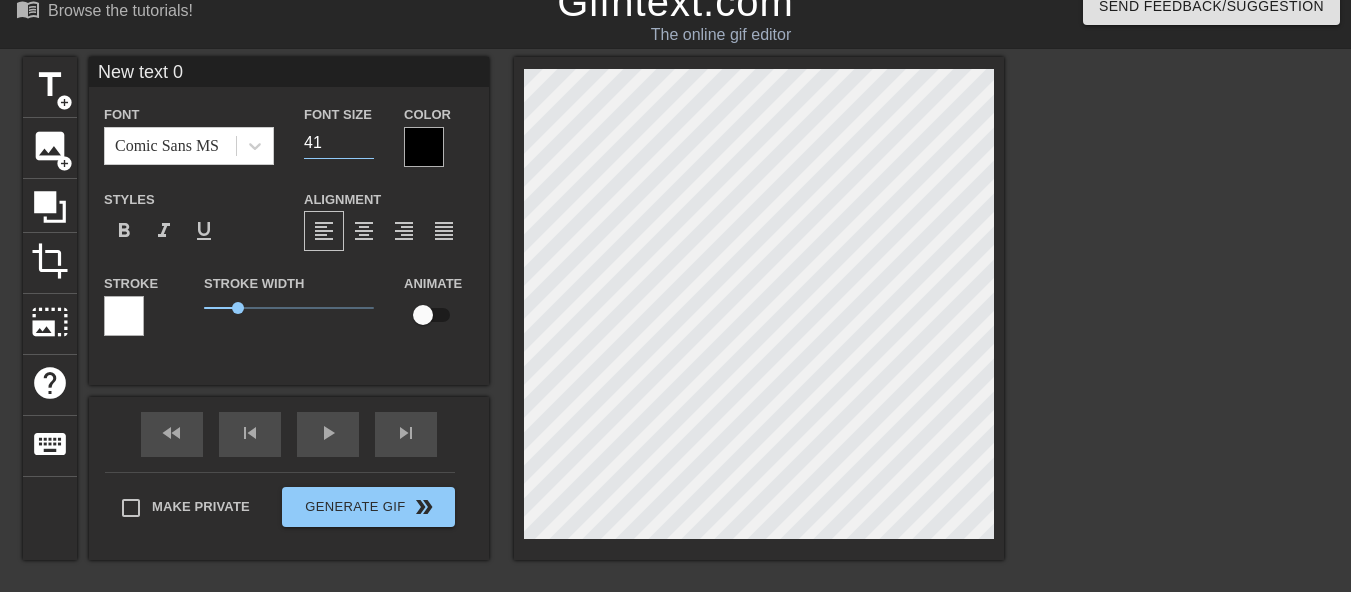click on "41" at bounding box center [339, 143] 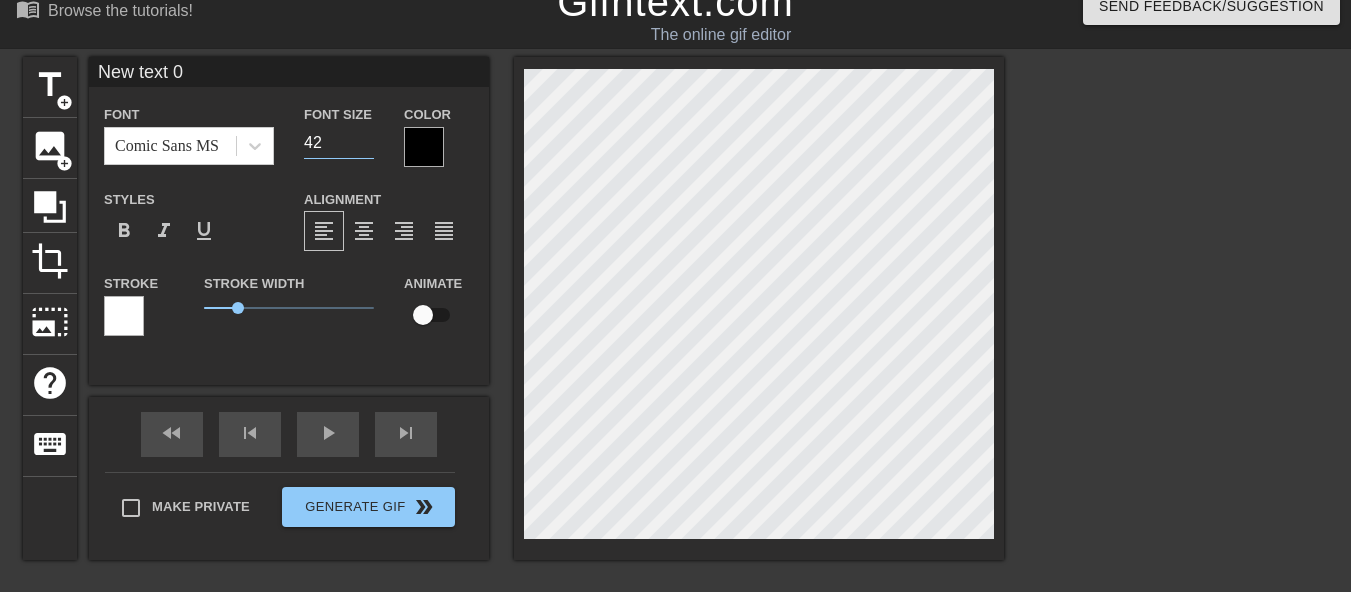 click on "42" at bounding box center [339, 143] 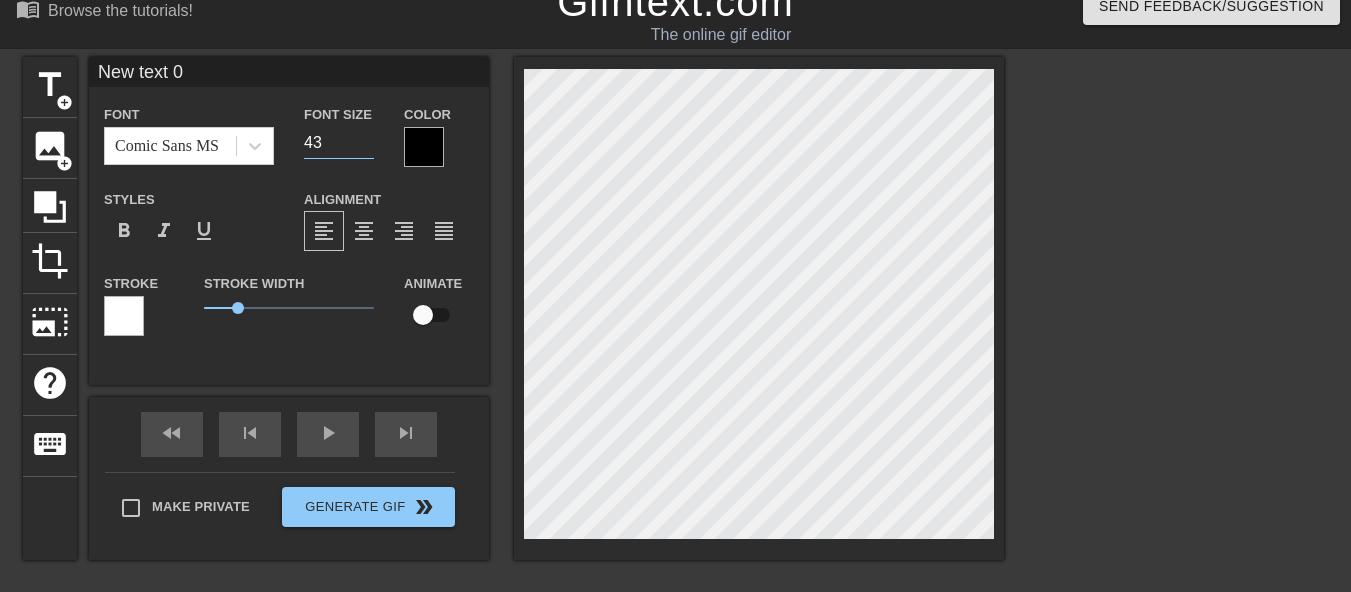 click on "43" at bounding box center (339, 143) 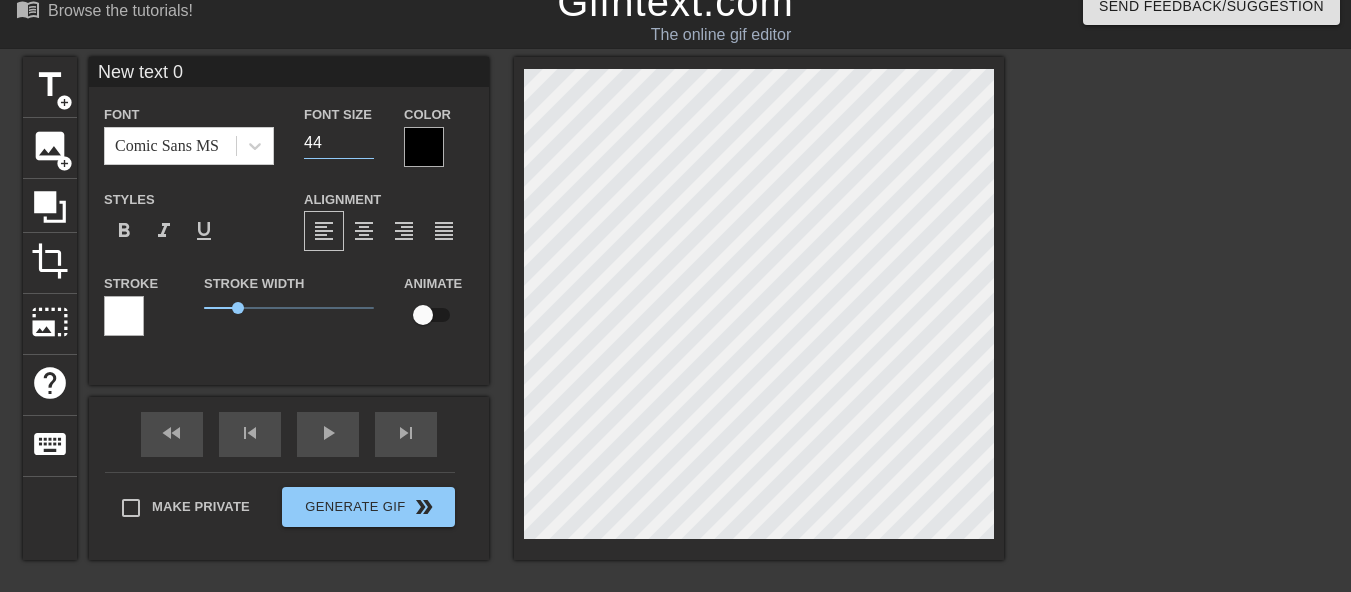 click on "44" at bounding box center [339, 143] 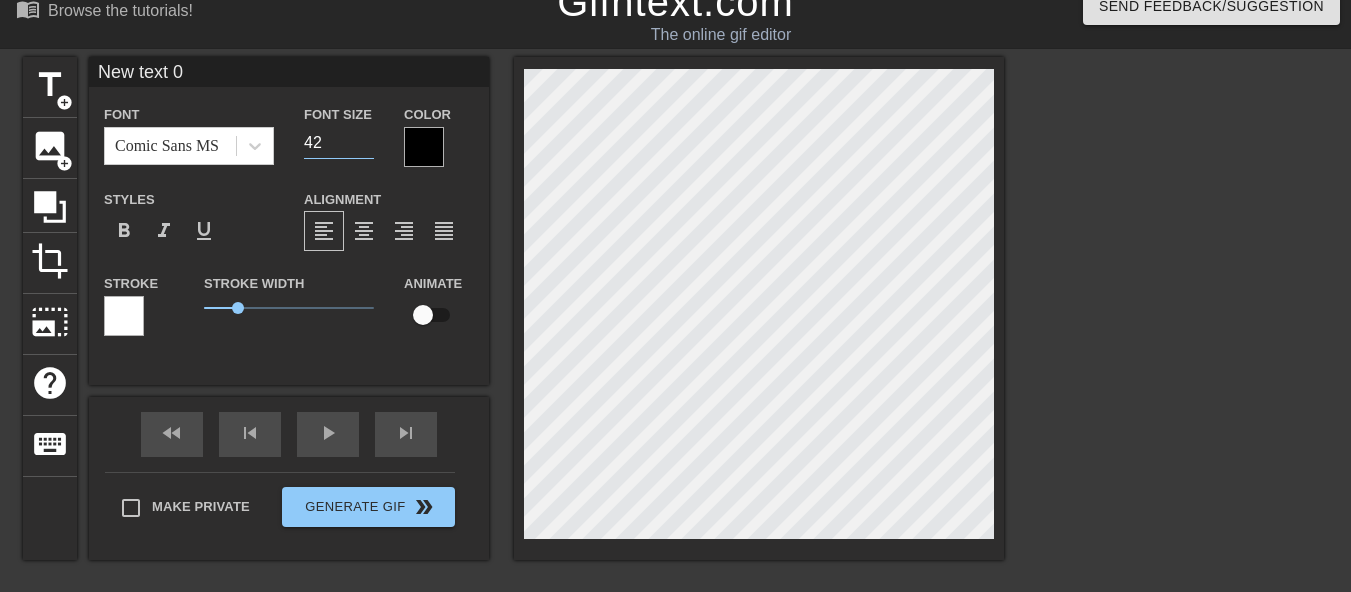 click on "42" at bounding box center [339, 143] 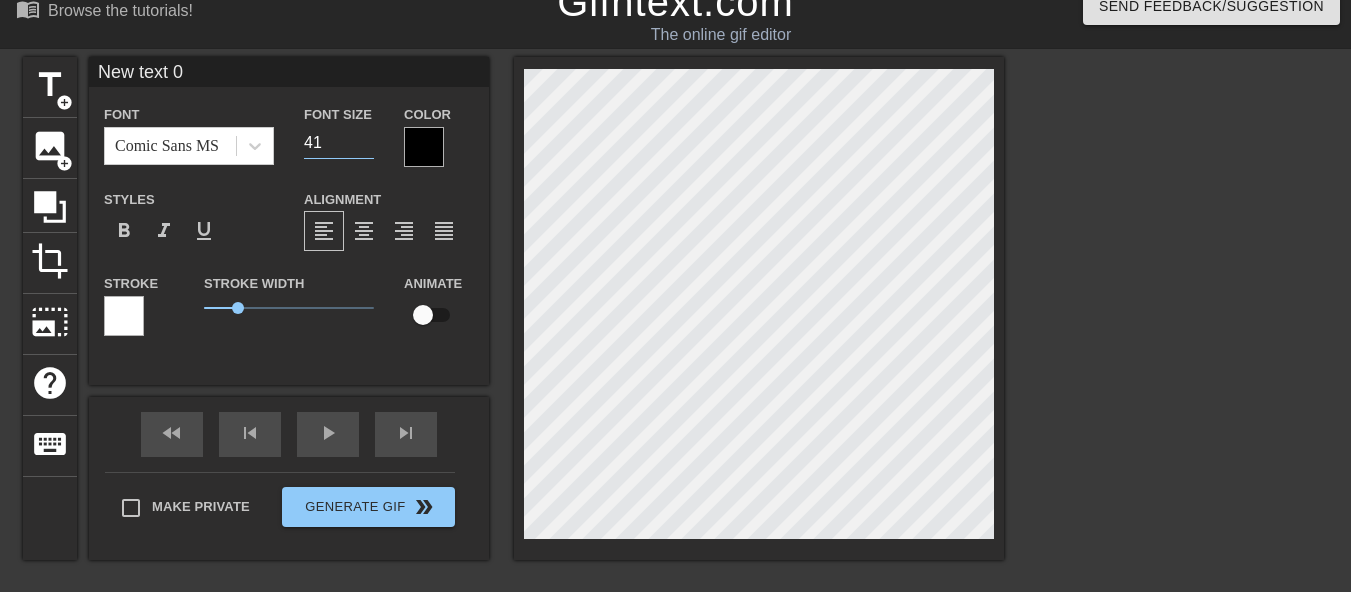 click on "41" at bounding box center (339, 143) 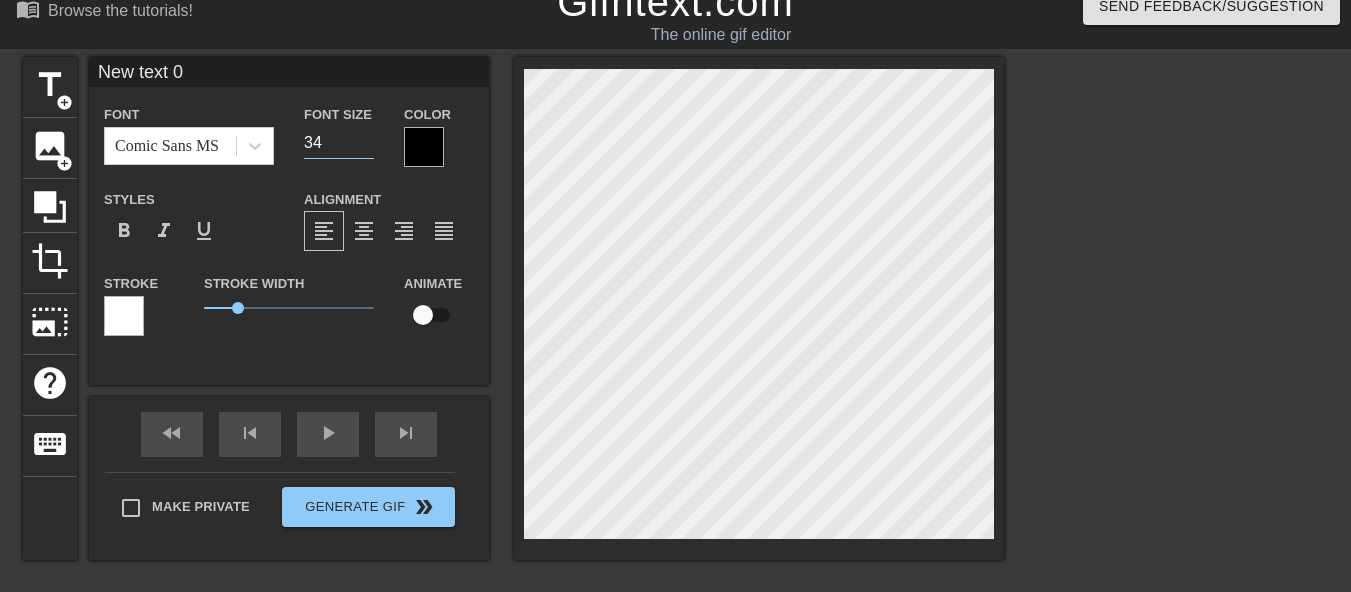 click on "34" at bounding box center [339, 143] 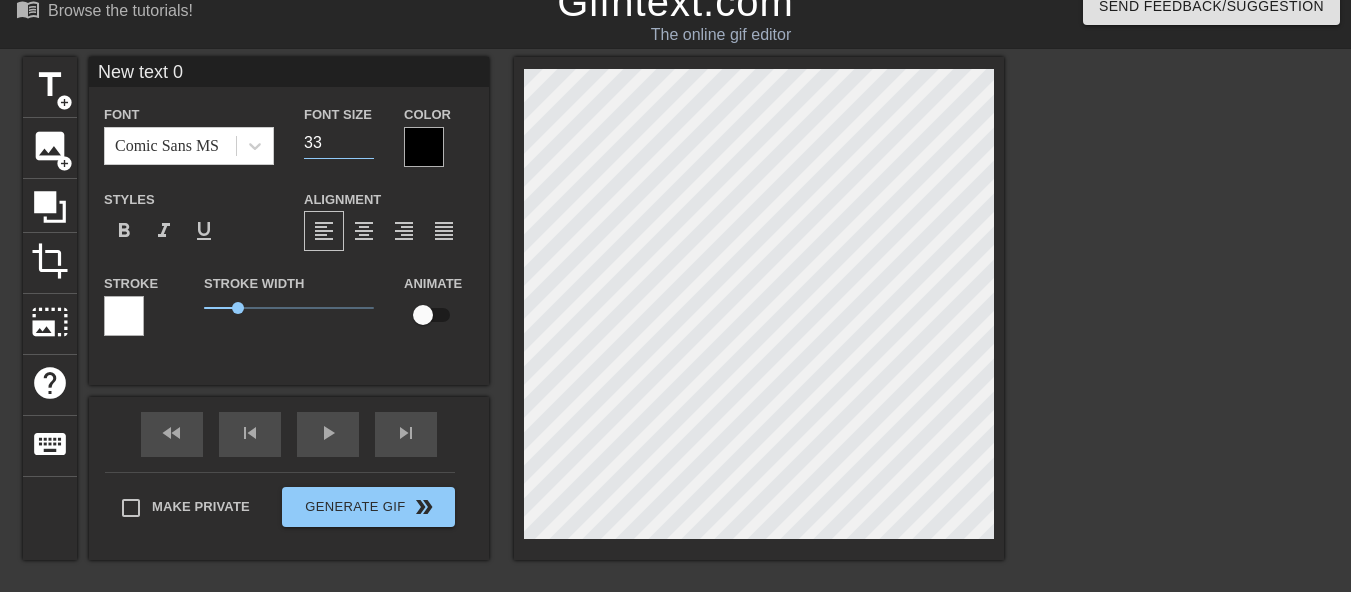 click on "33" at bounding box center [339, 143] 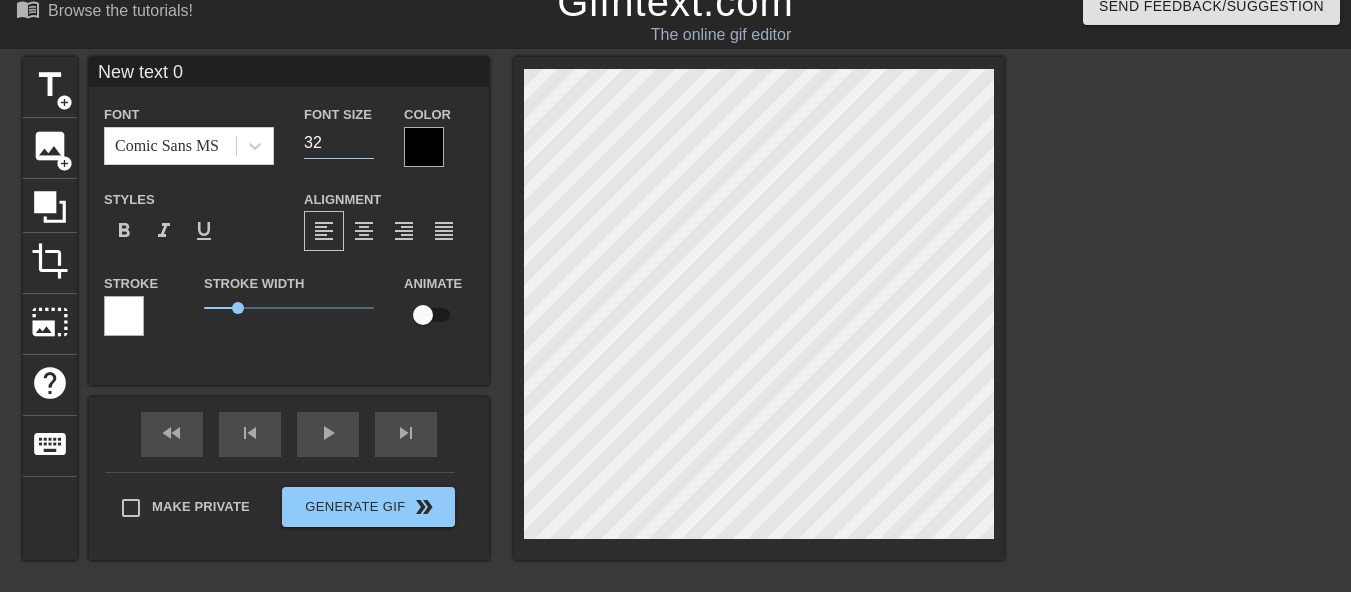 click on "32" at bounding box center [339, 143] 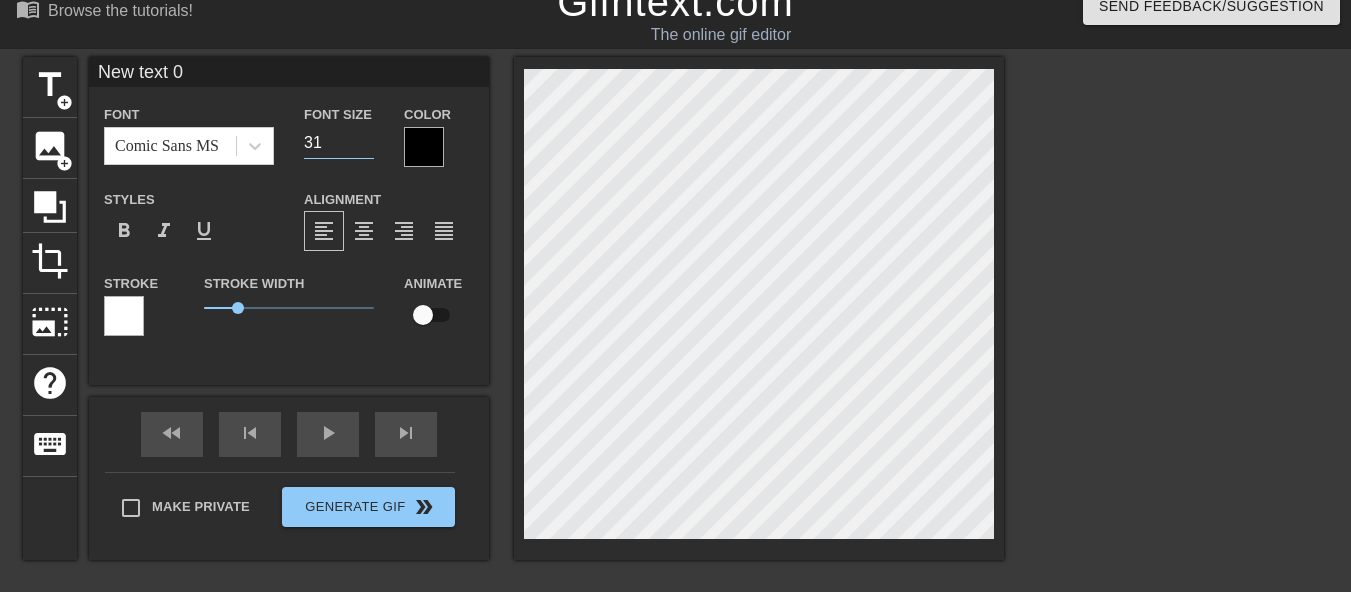 click on "31" at bounding box center [339, 143] 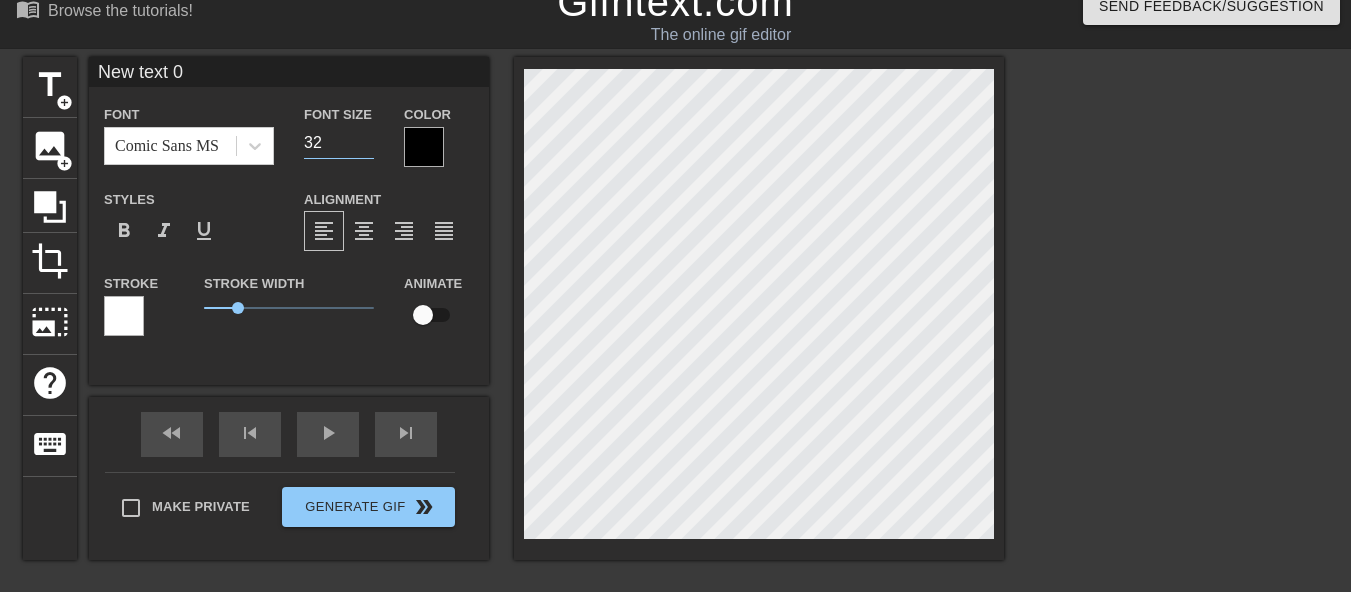type on "32" 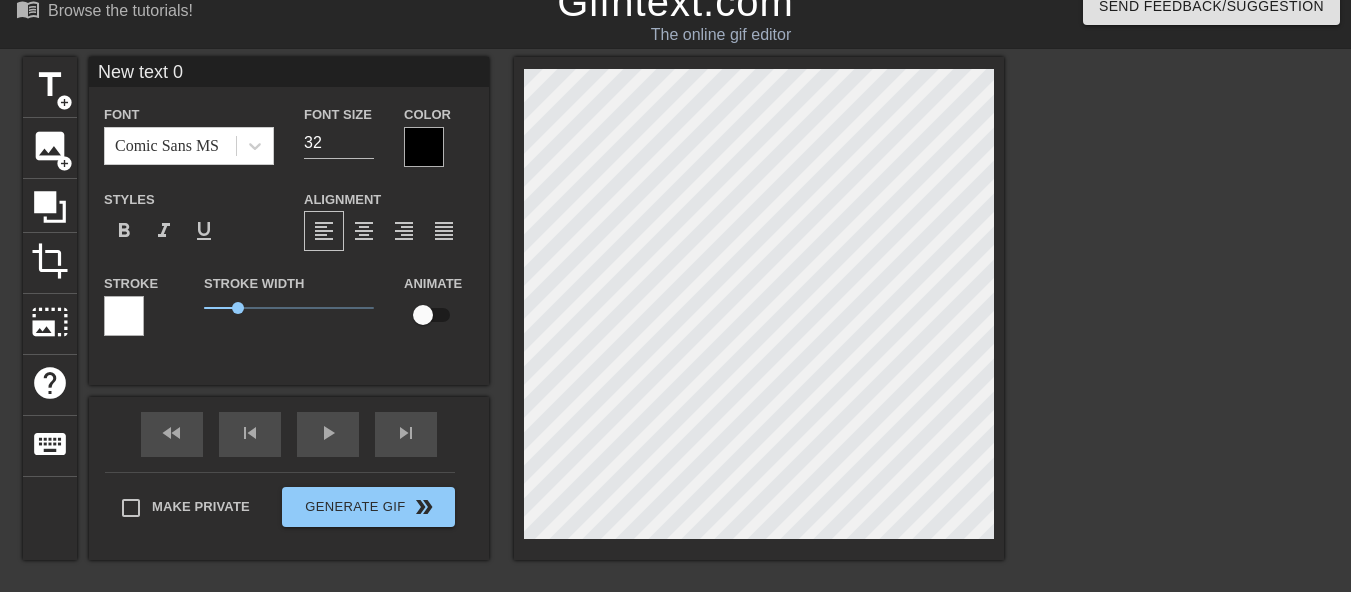 click at bounding box center (424, 147) 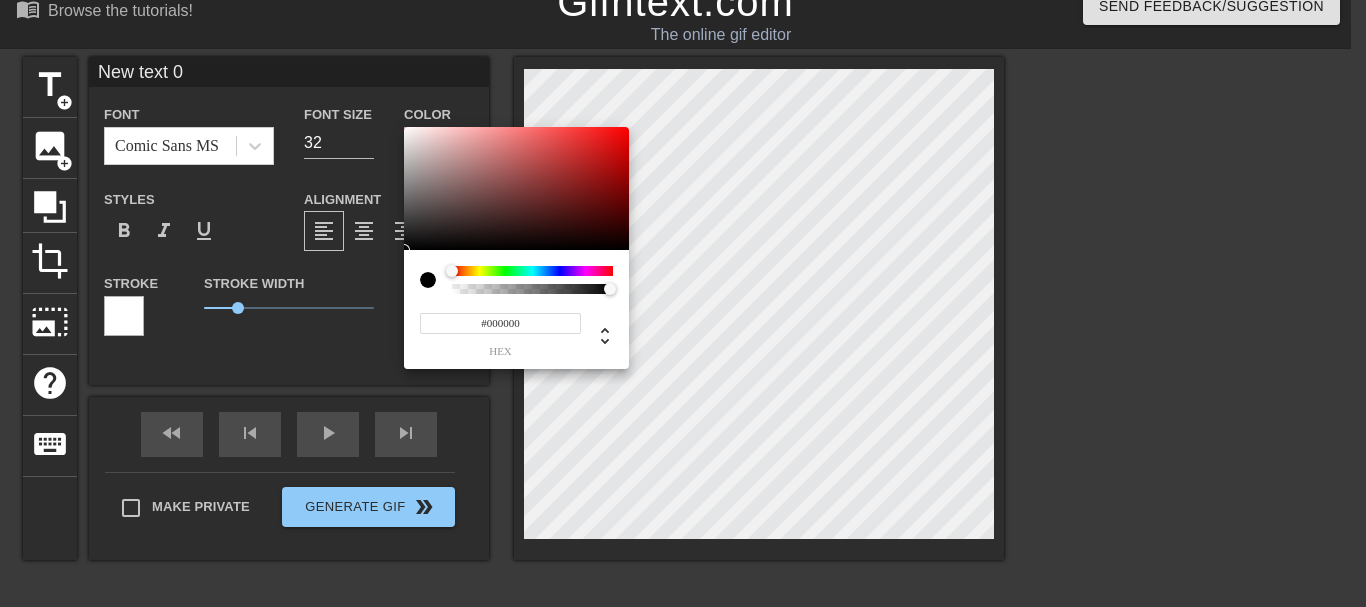 type on "#E31515" 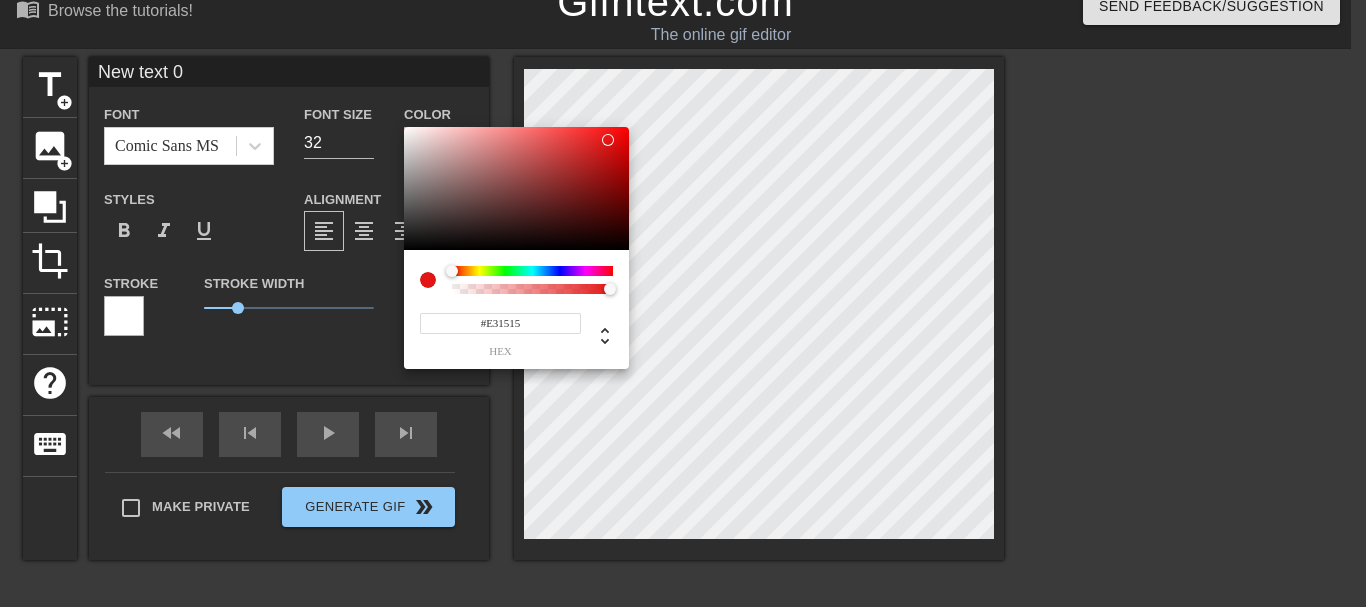 click at bounding box center [516, 189] 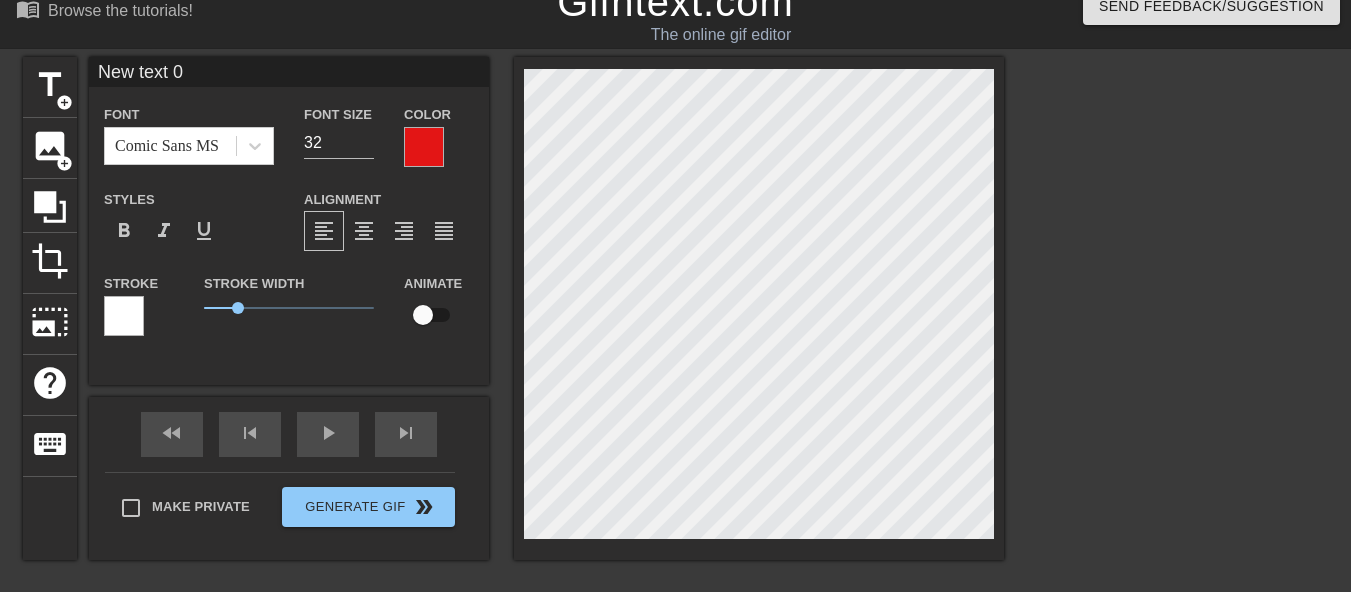 scroll, scrollTop: 3, scrollLeft: 6, axis: both 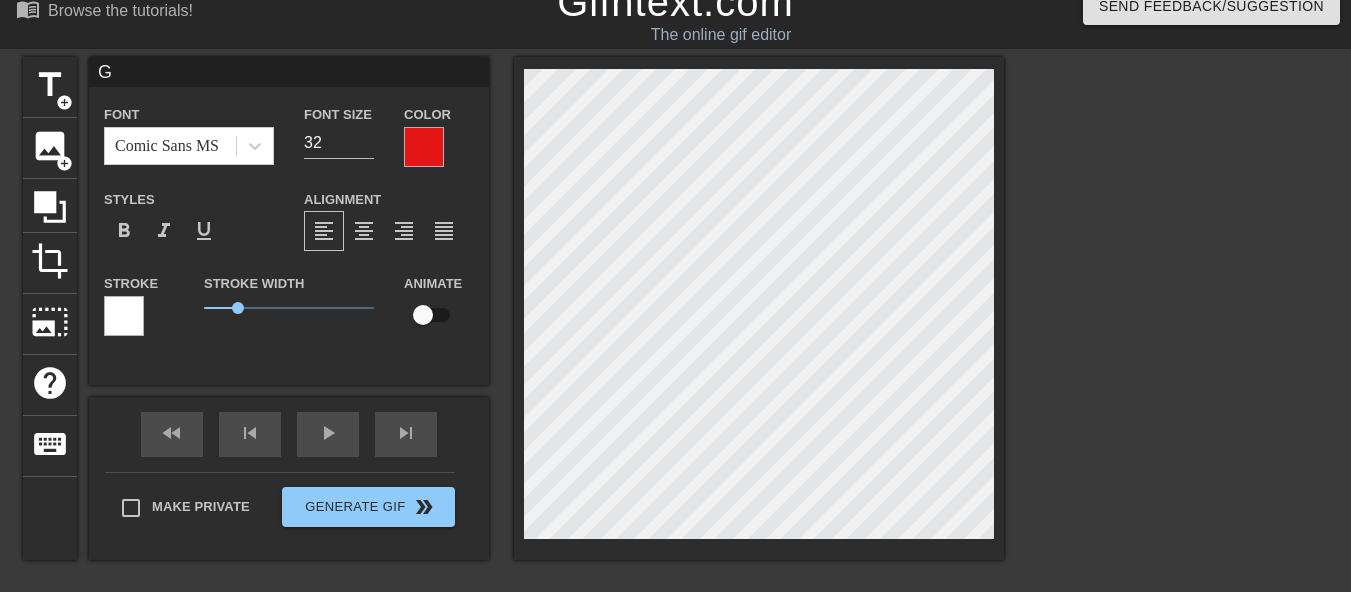 type on "Go" 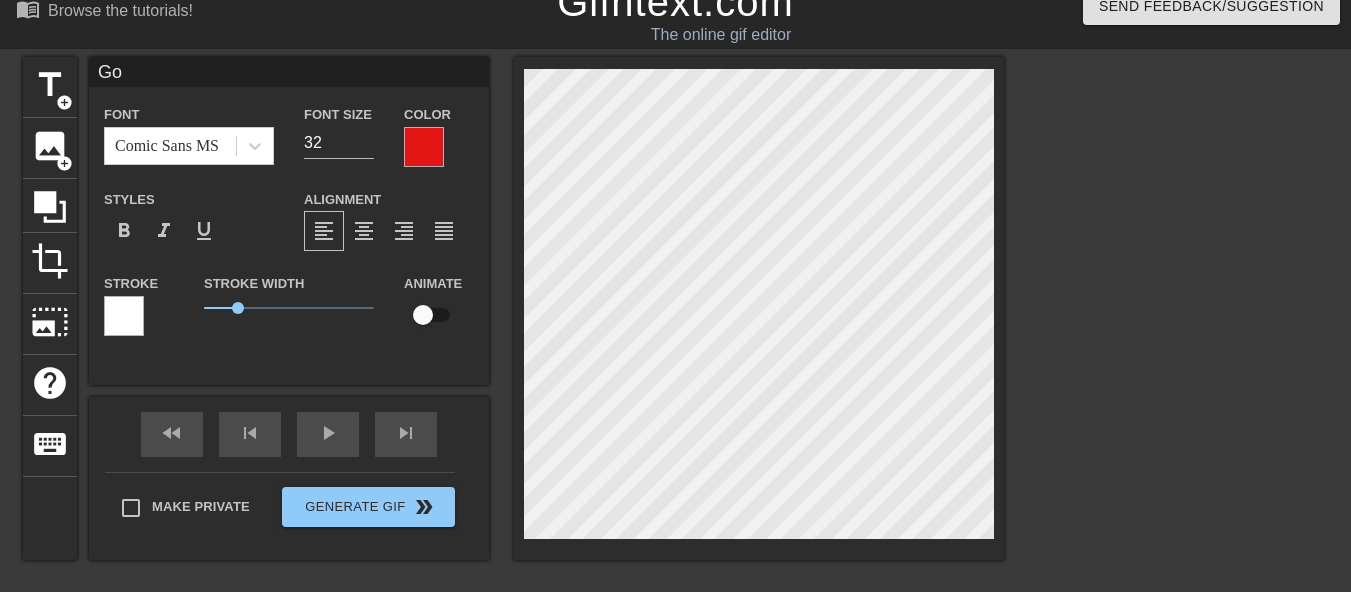 type on "Goo" 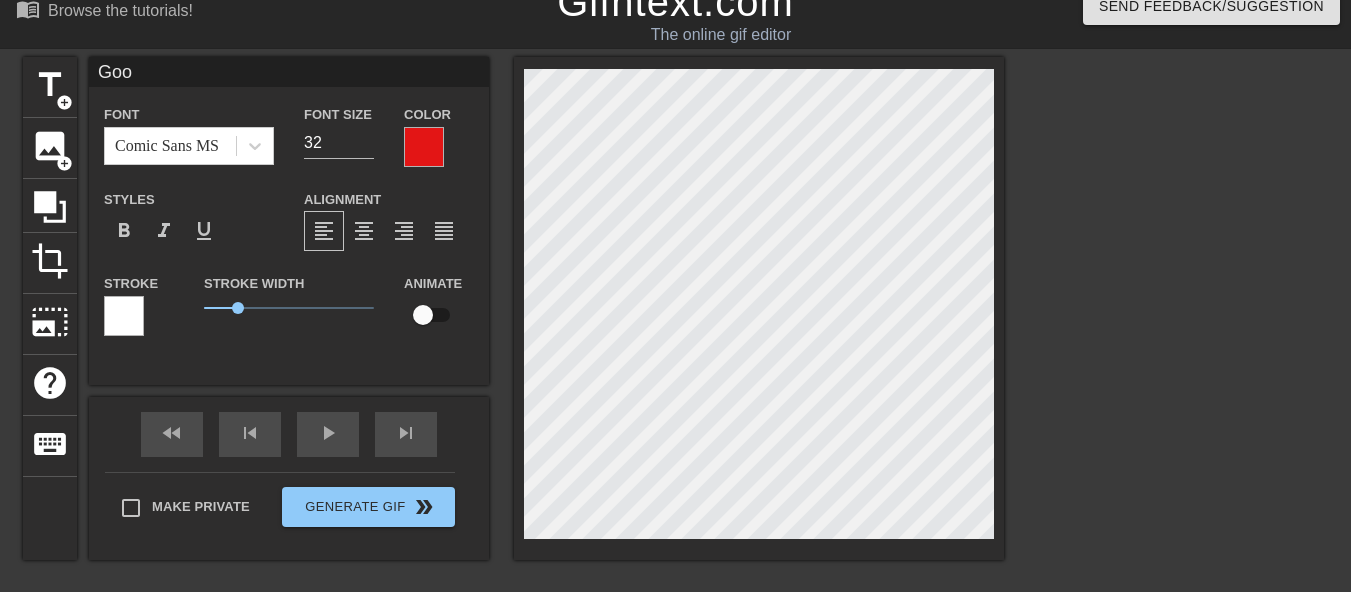 type on "Good" 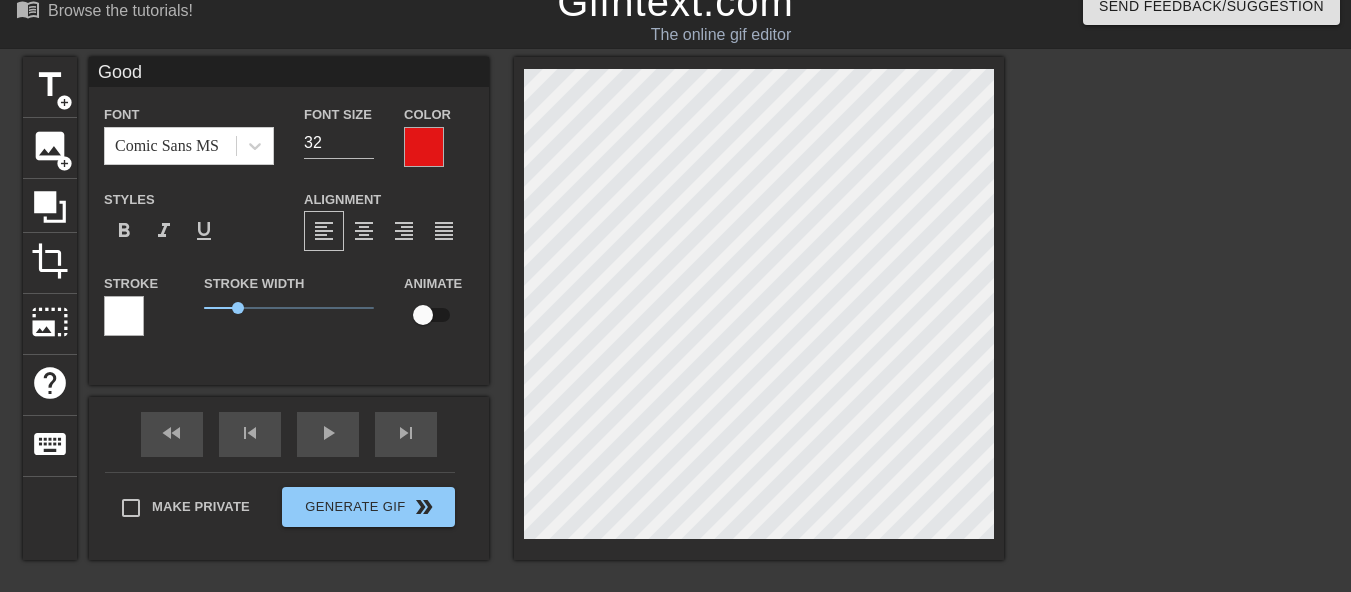 type on "Good" 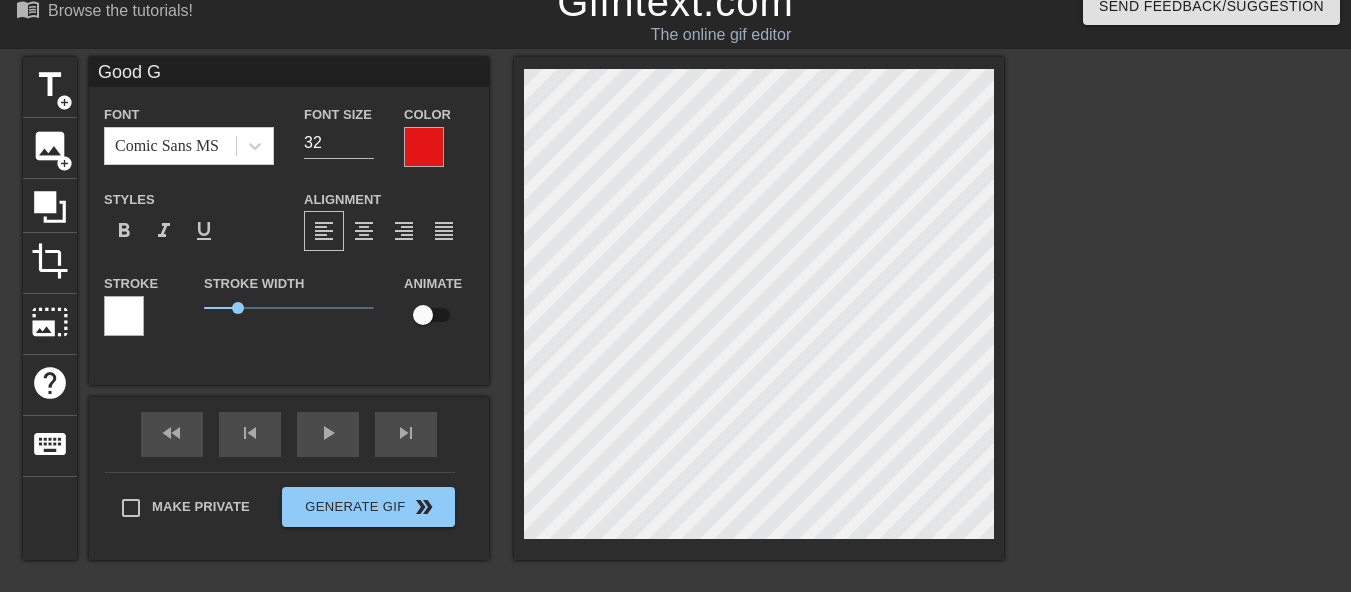 type on "Good Gi" 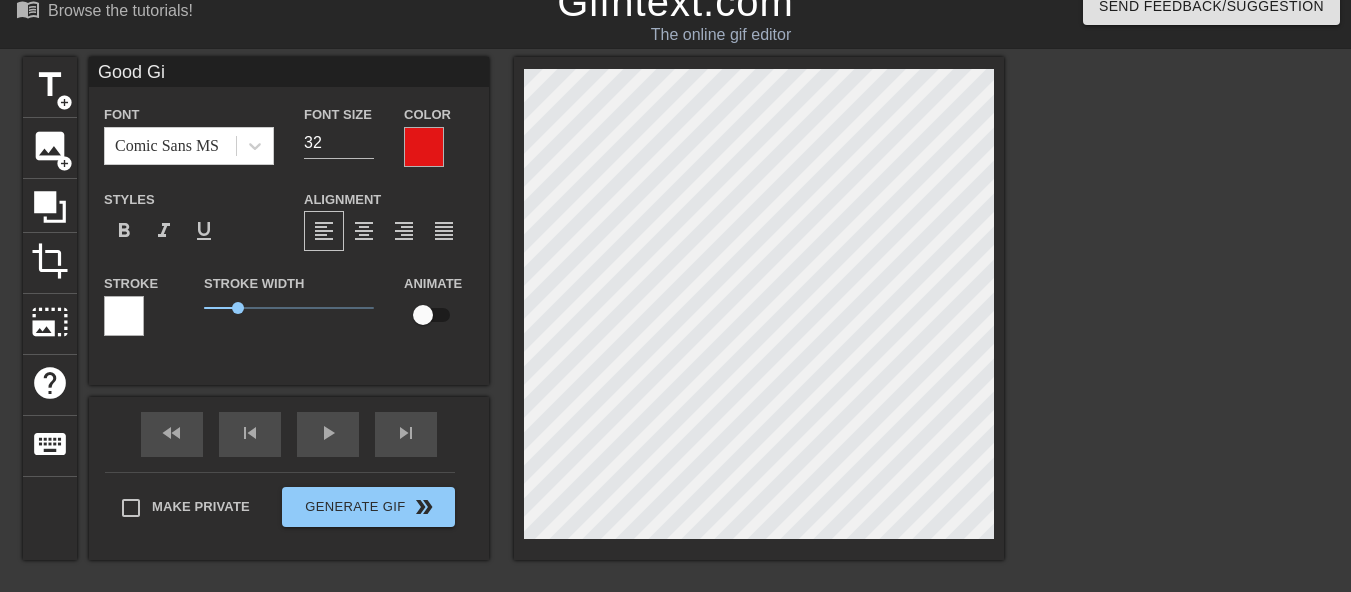 type on "Good Gir" 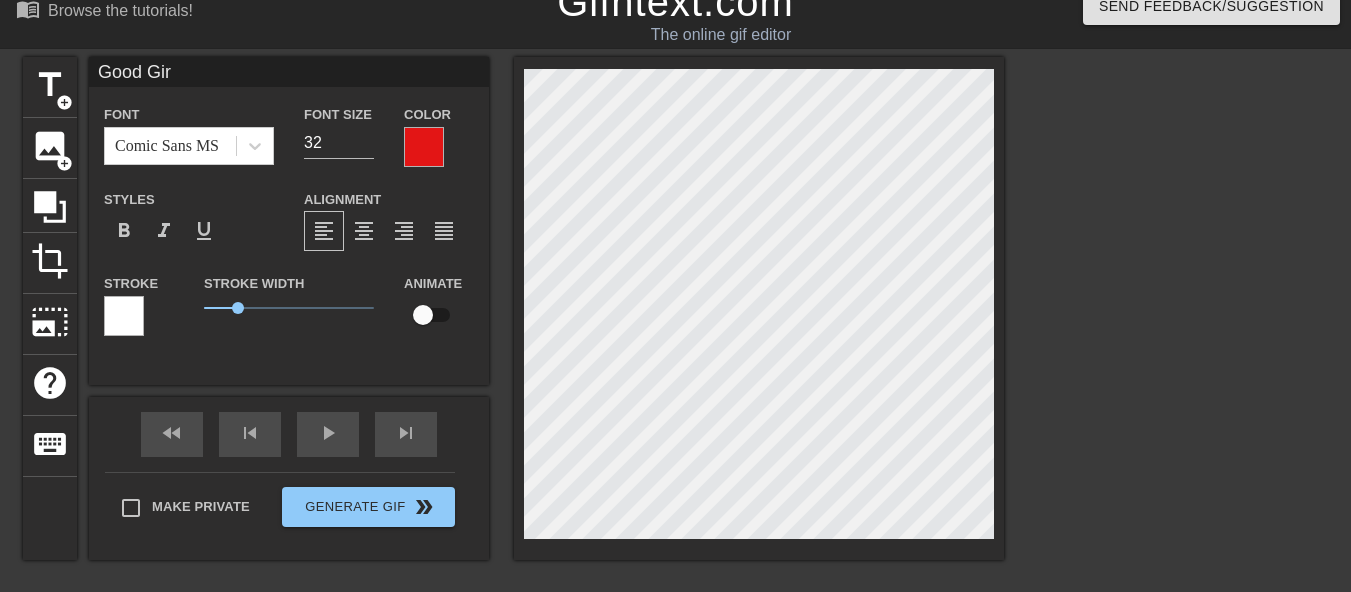 scroll, scrollTop: 3, scrollLeft: 5, axis: both 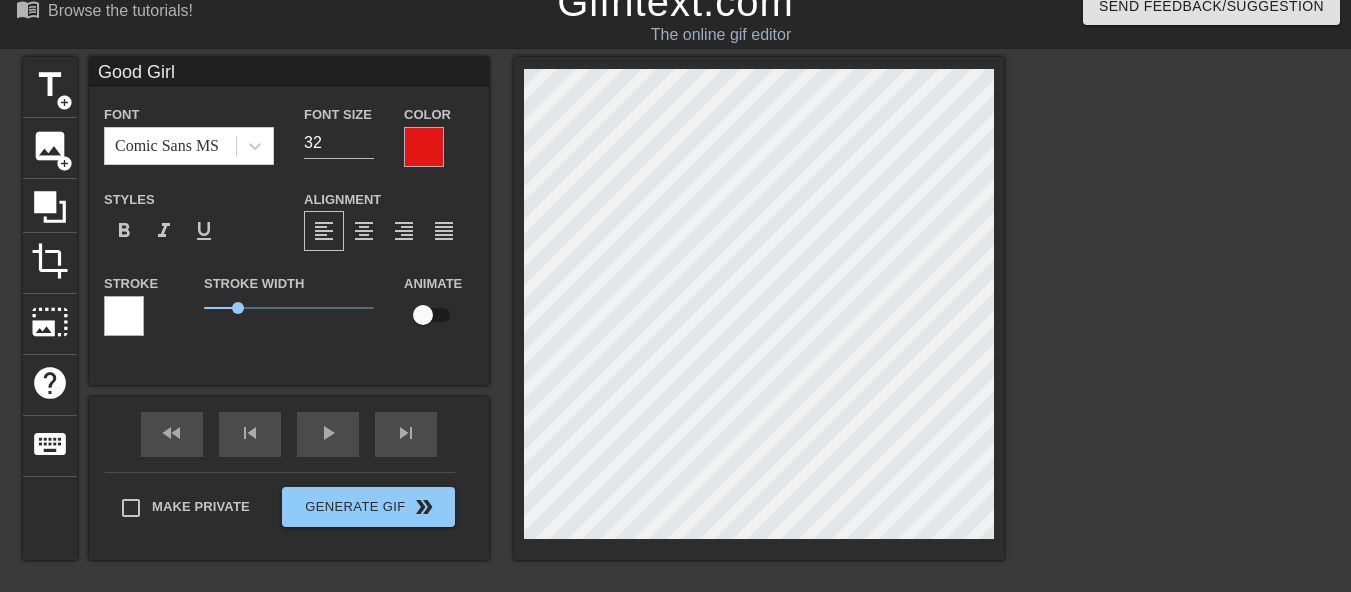 type on "Good Girl" 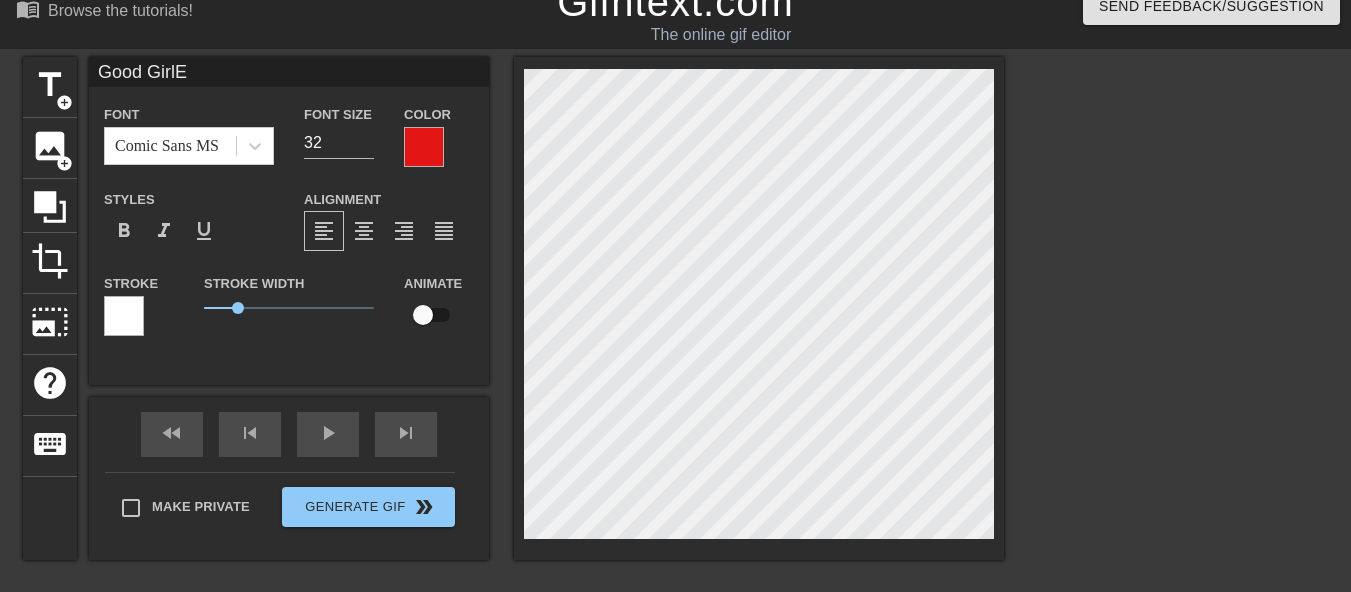 type on "Good GirlEa" 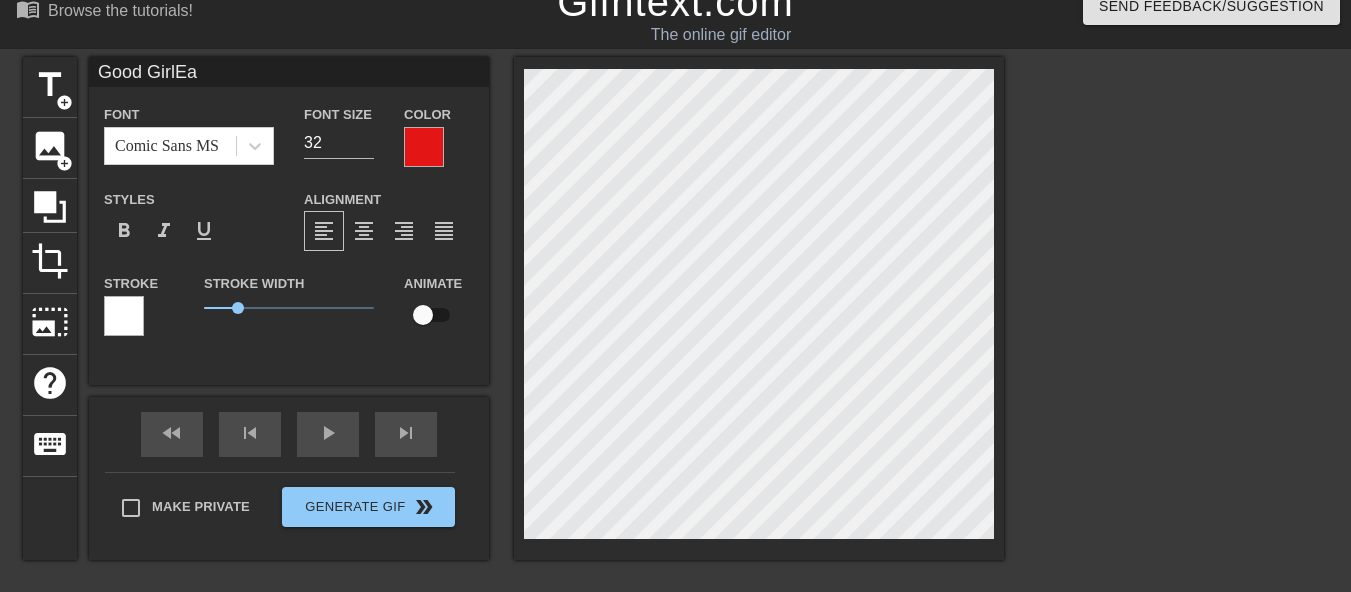 type on "Good GirlEat" 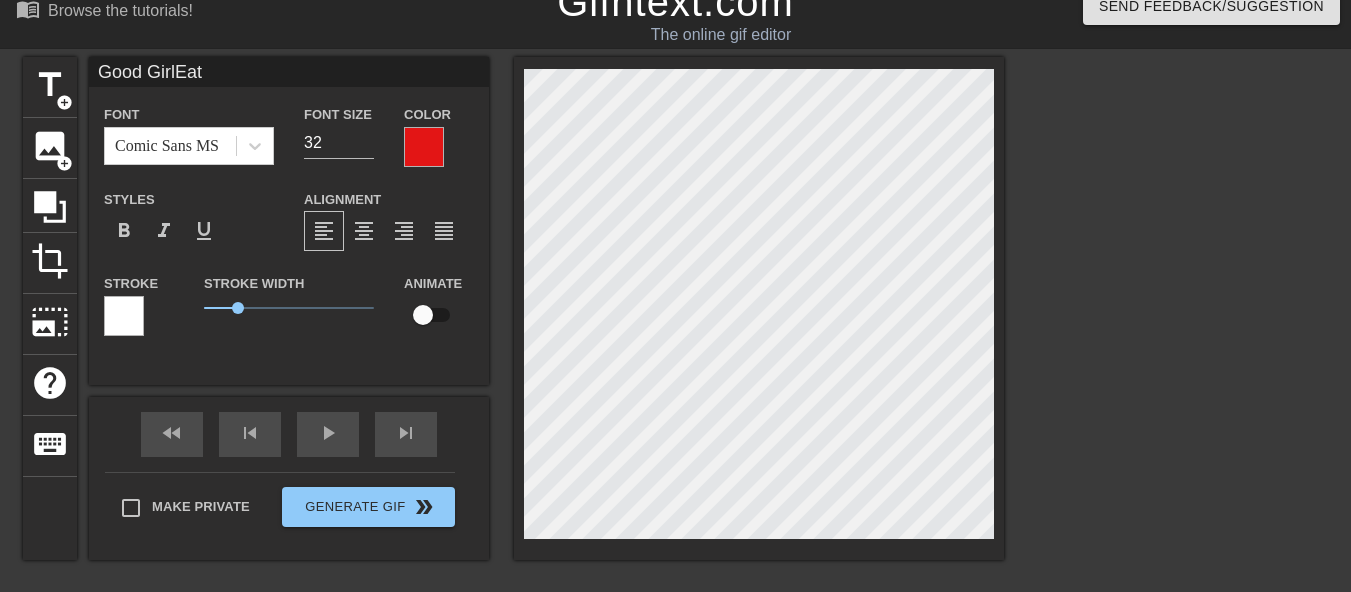 type on "Good GirlEat" 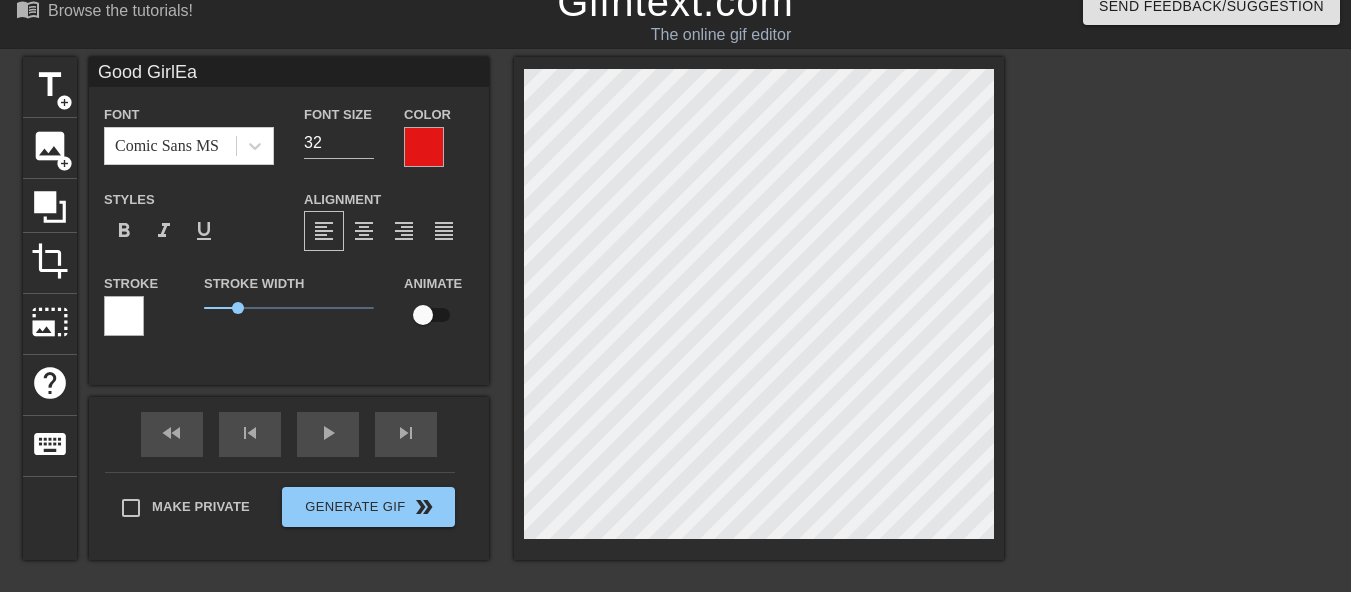 type on "Good GirlEat" 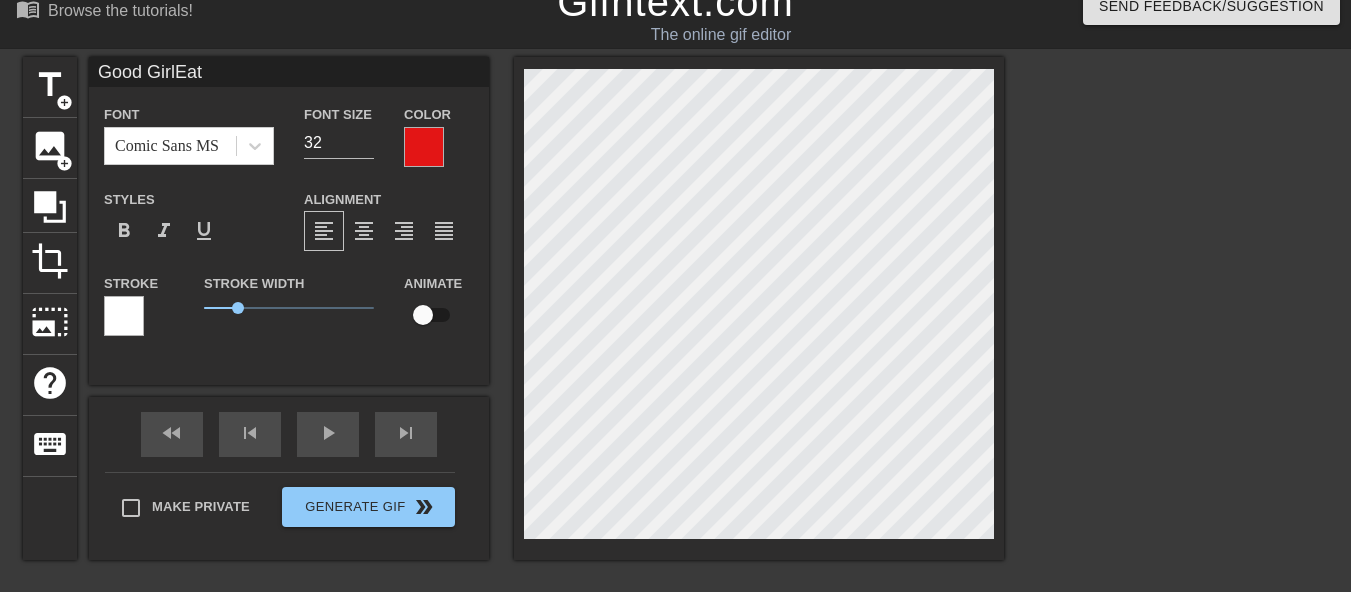 type on "Good GirlEat" 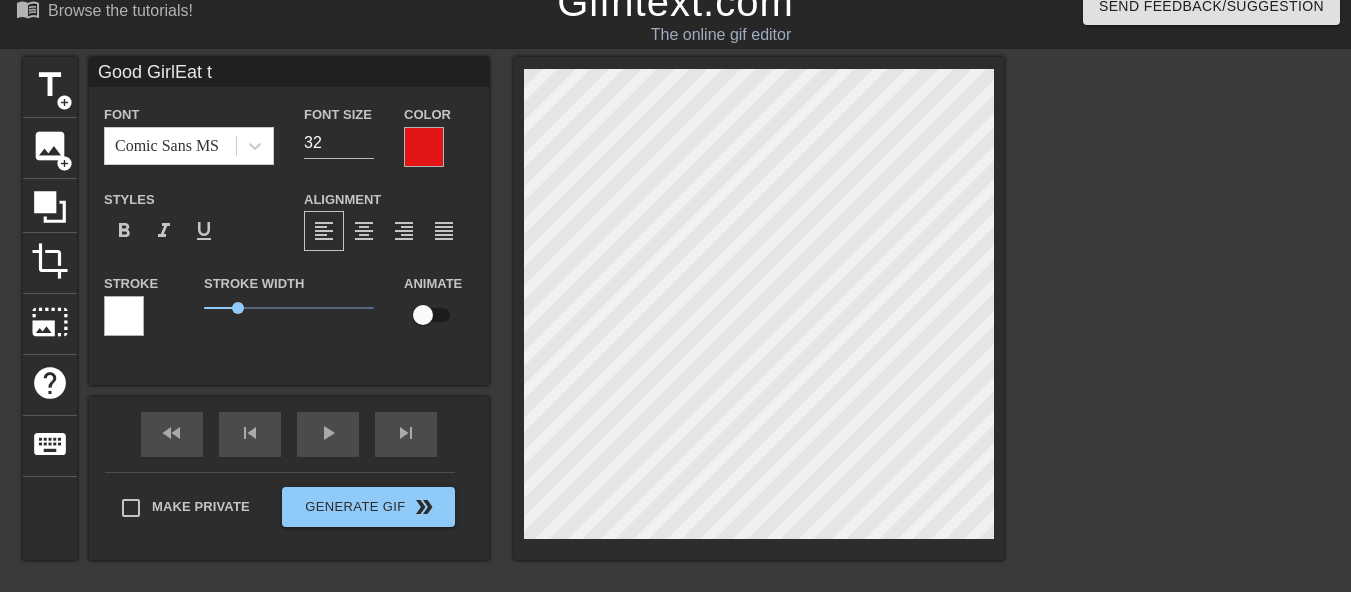 type on "Good GirlEat th" 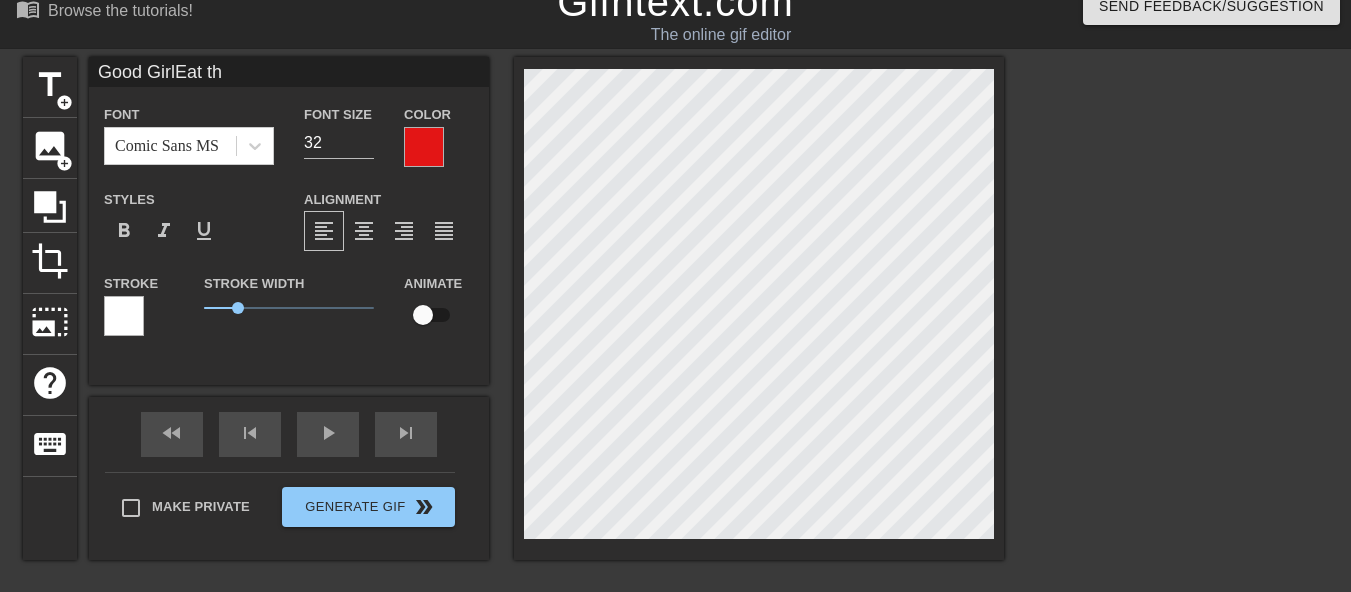type on "Good GirlEat tha" 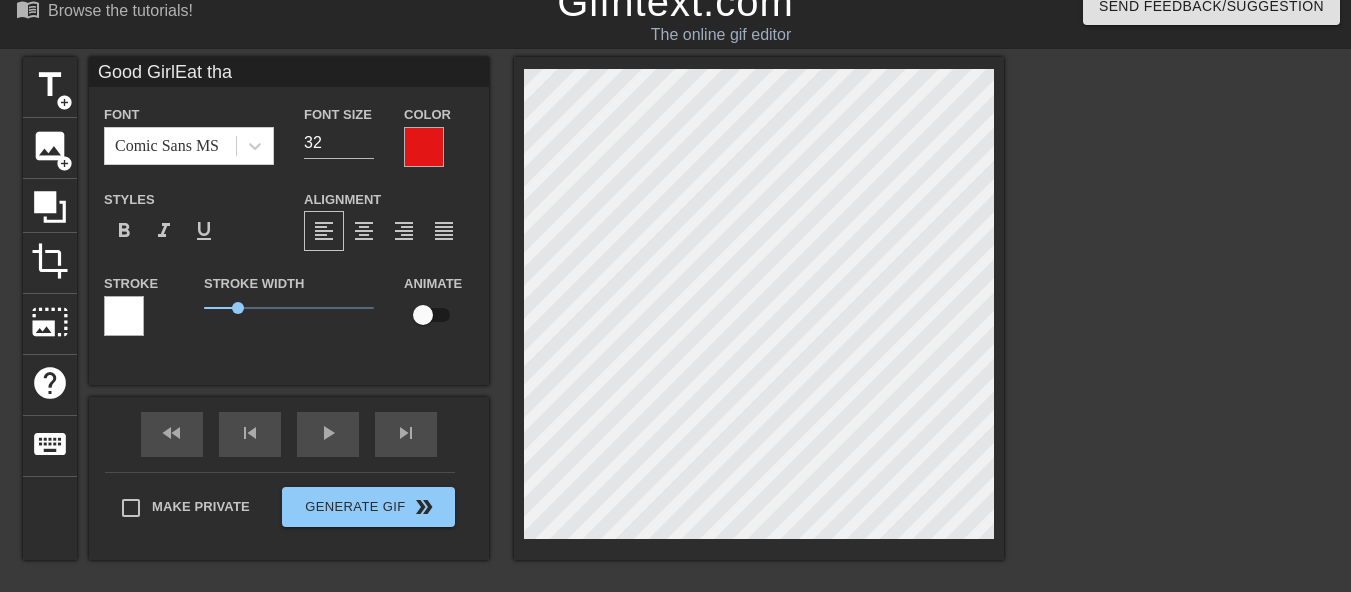 scroll, scrollTop: 3, scrollLeft: 4, axis: both 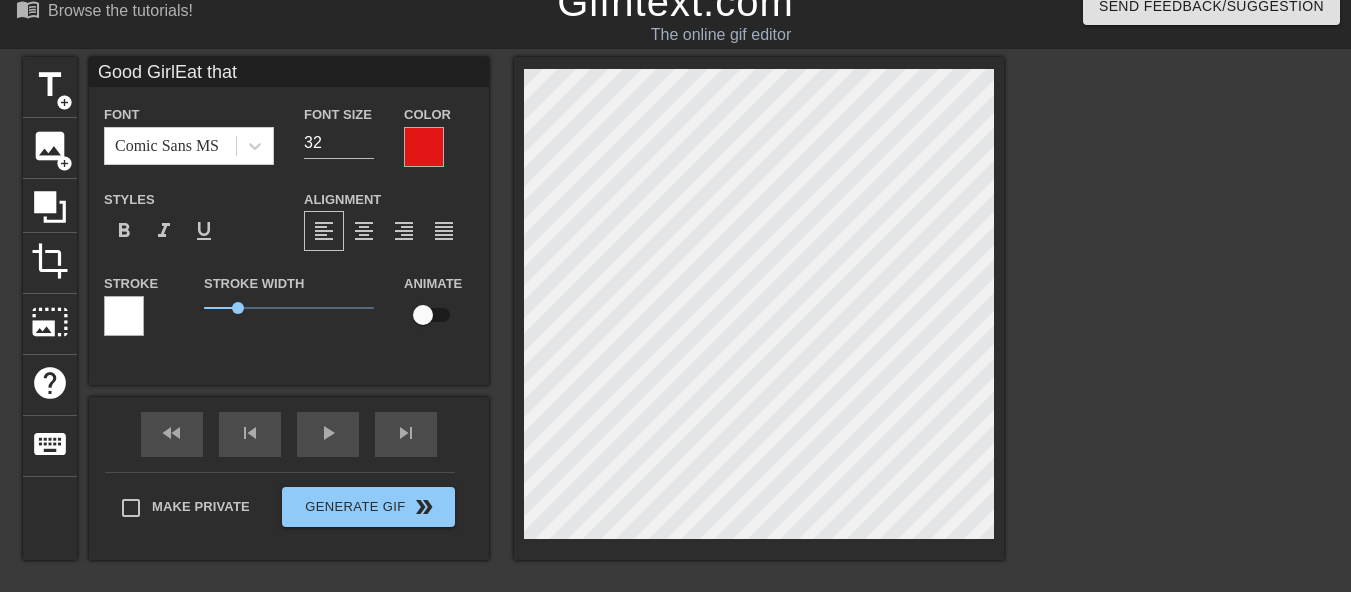 type on "Good GirlEat that" 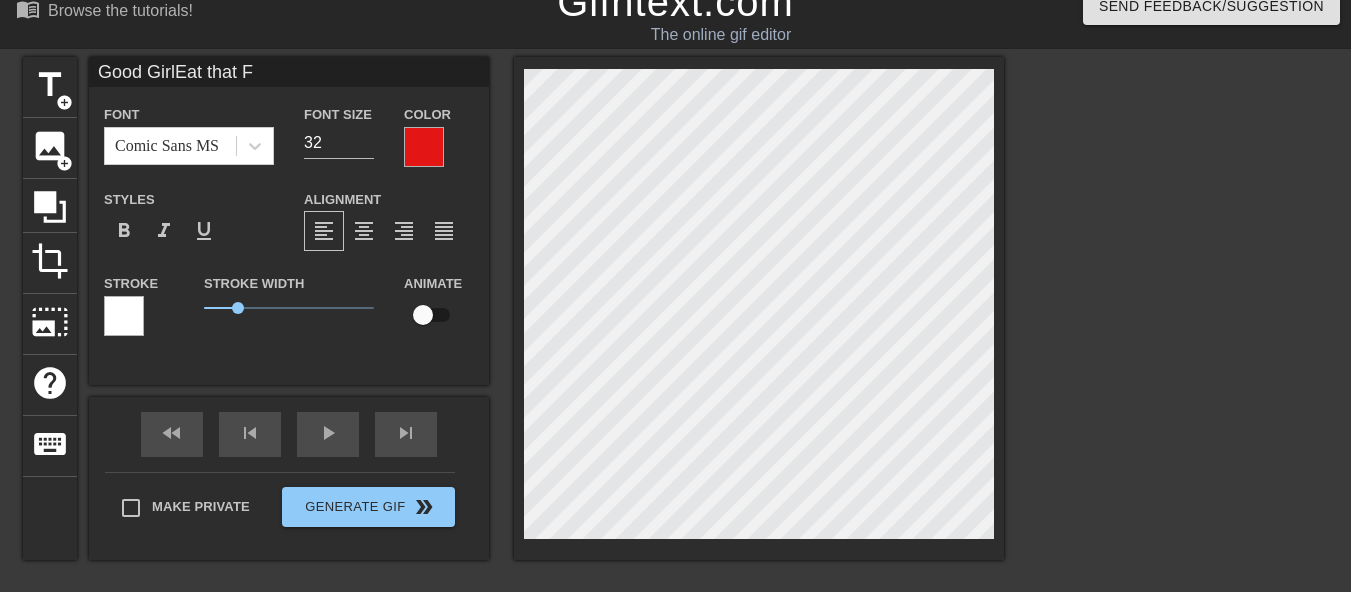 type on "Good GirlEat that Fu" 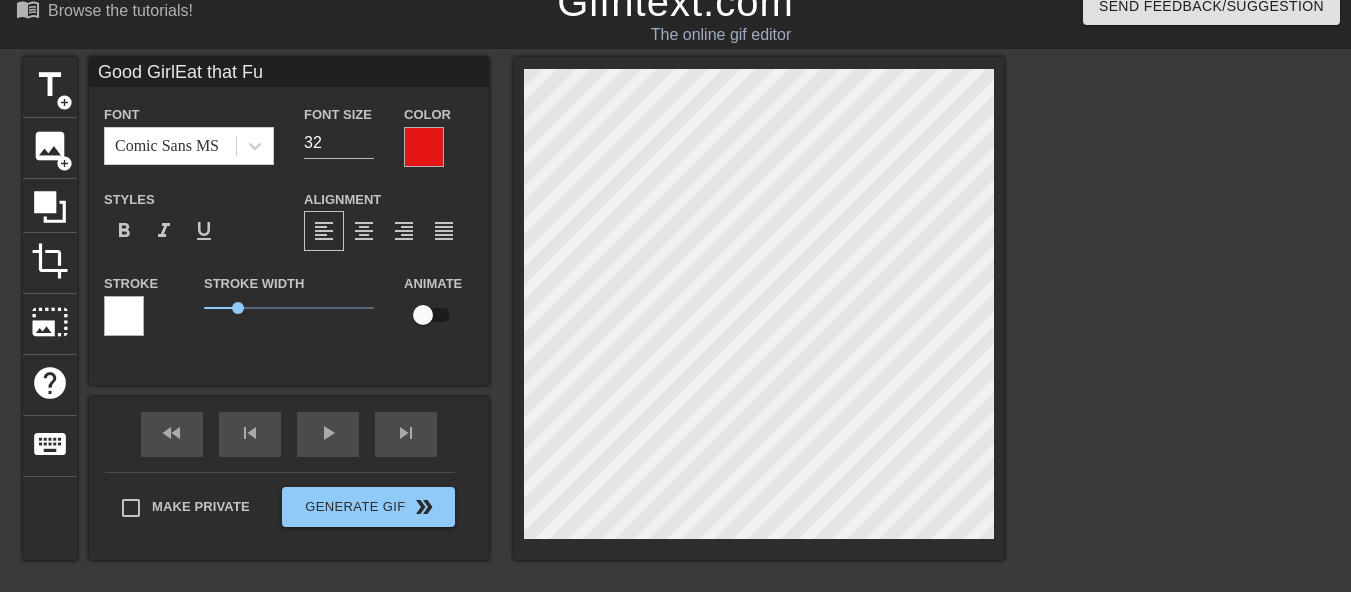 type on "Good GirlEat that Fuc" 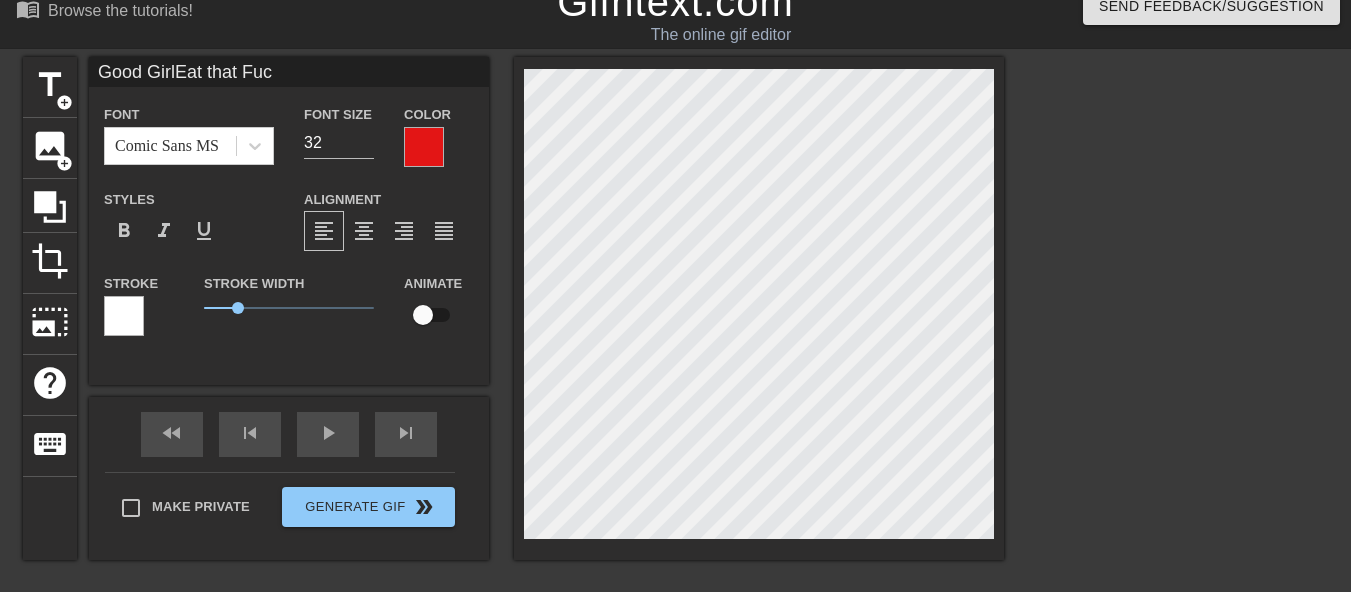 type on "Good GirlEat that [EXPLICIT]" 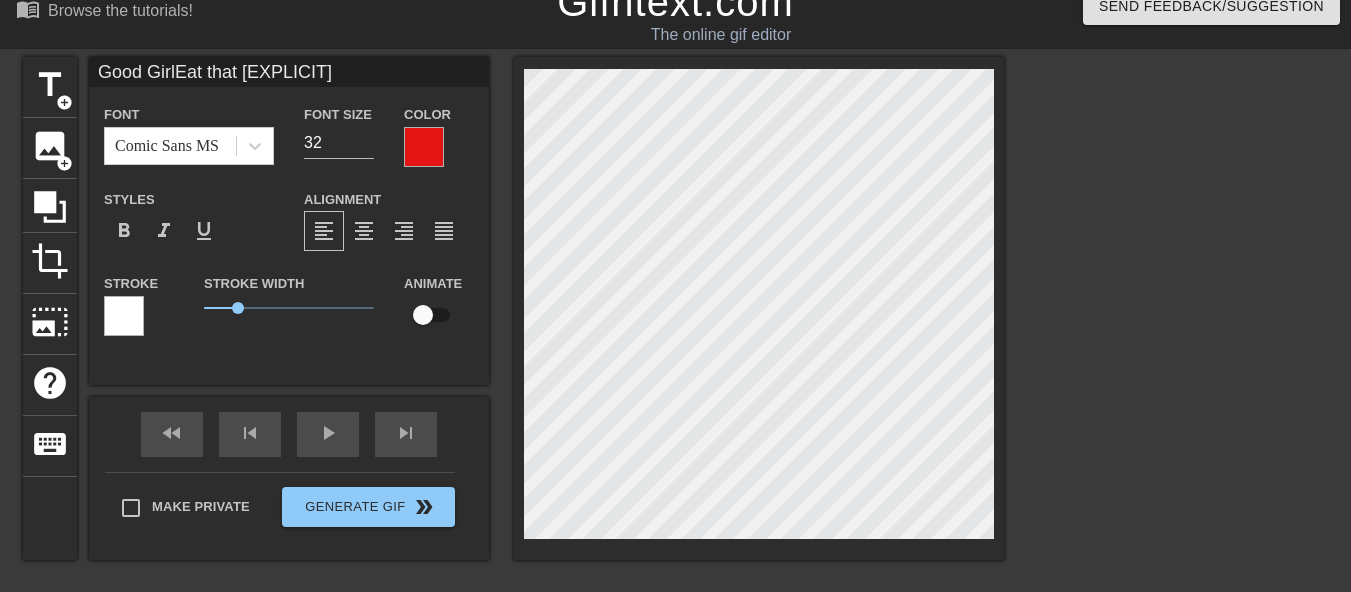 type on "Good GirlEat that Fucki" 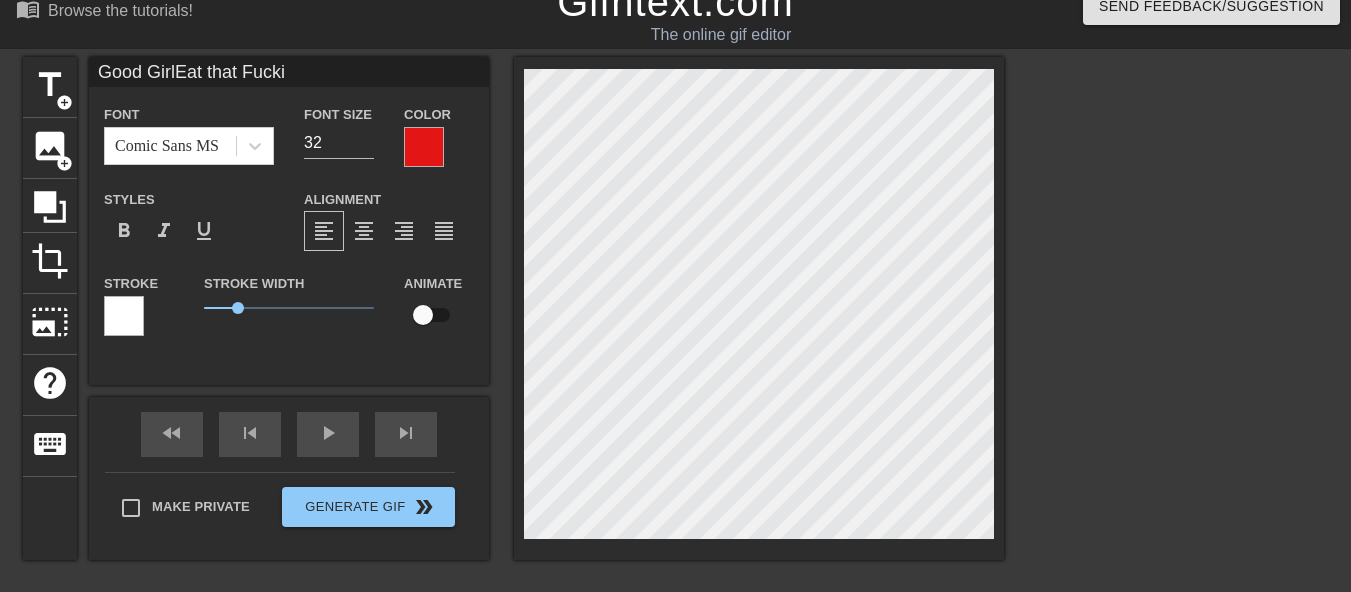 scroll, scrollTop: 5, scrollLeft: 3, axis: both 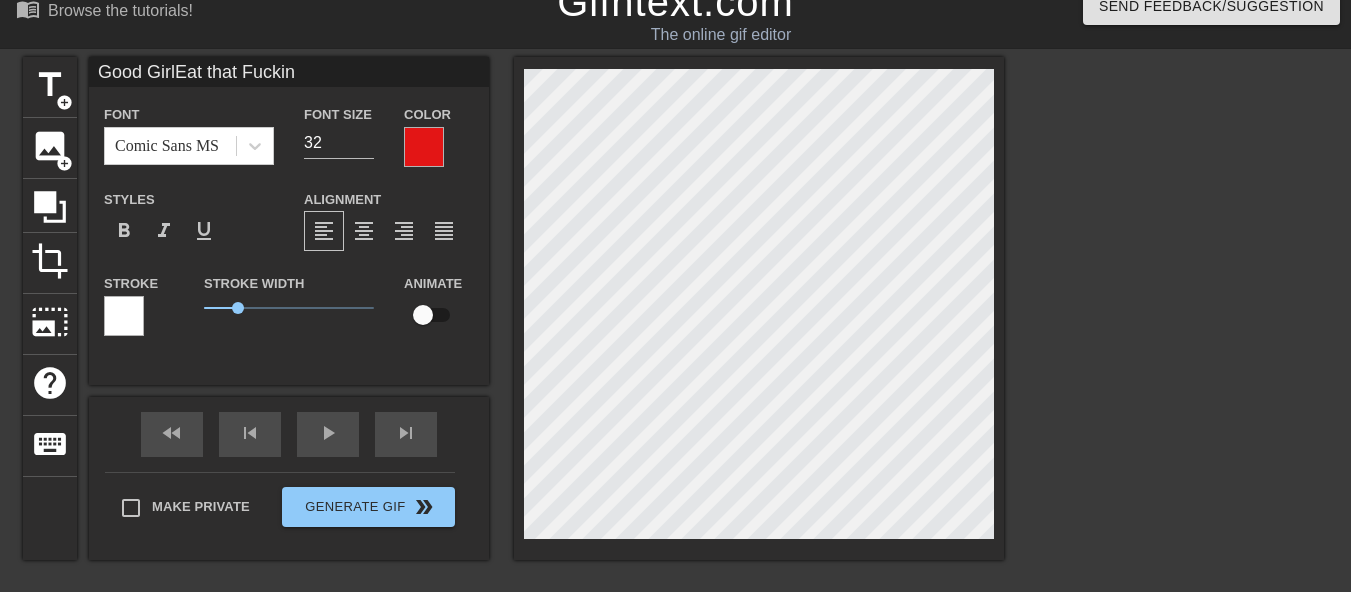type on "Good GirlEat that Fuckin" 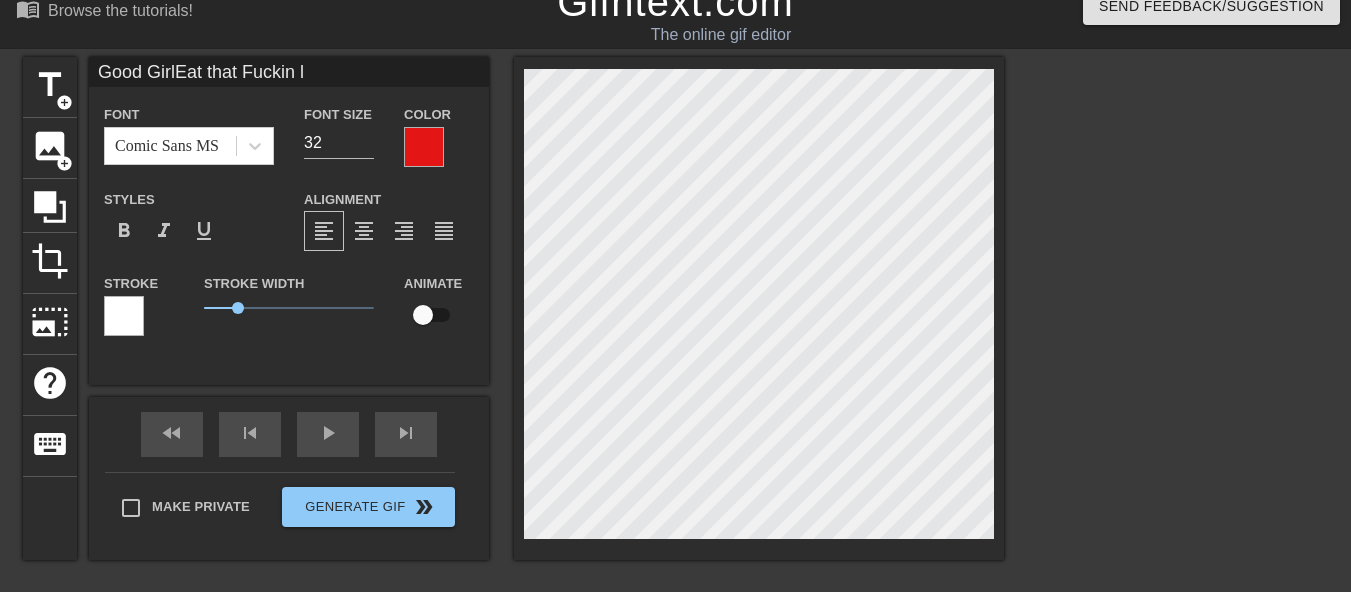 type on "Good GirlEat that Fuckin lo" 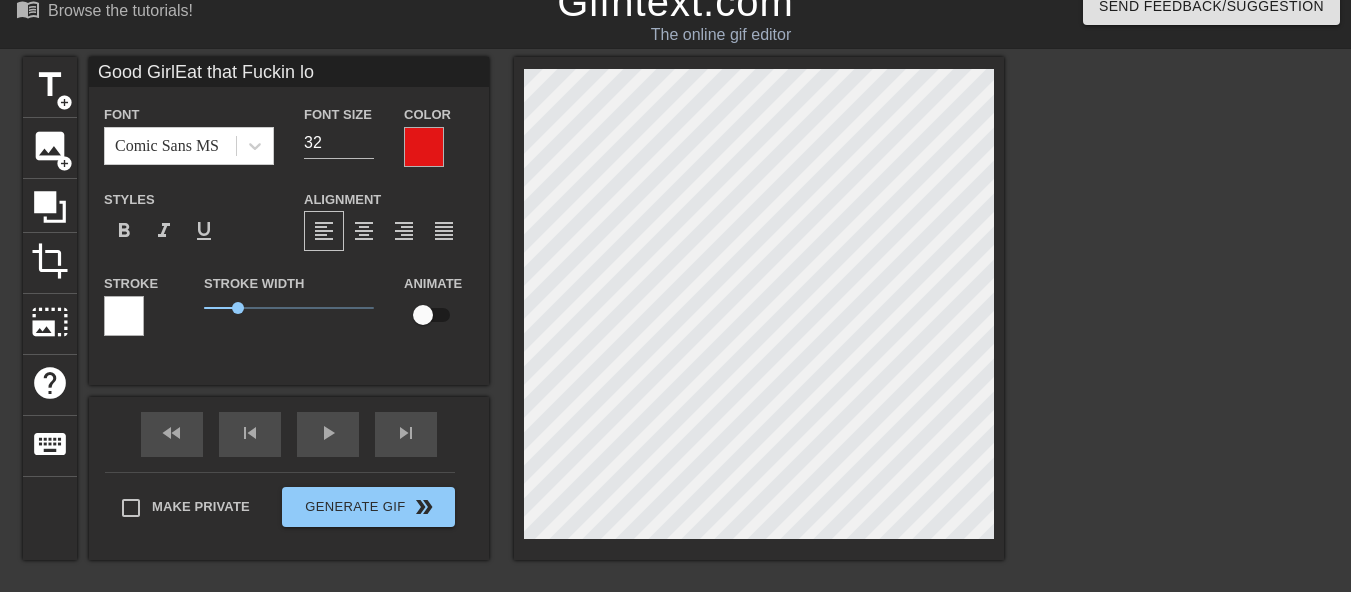 type on "Good GirlEat that Fuckin [EXPLICIT]" 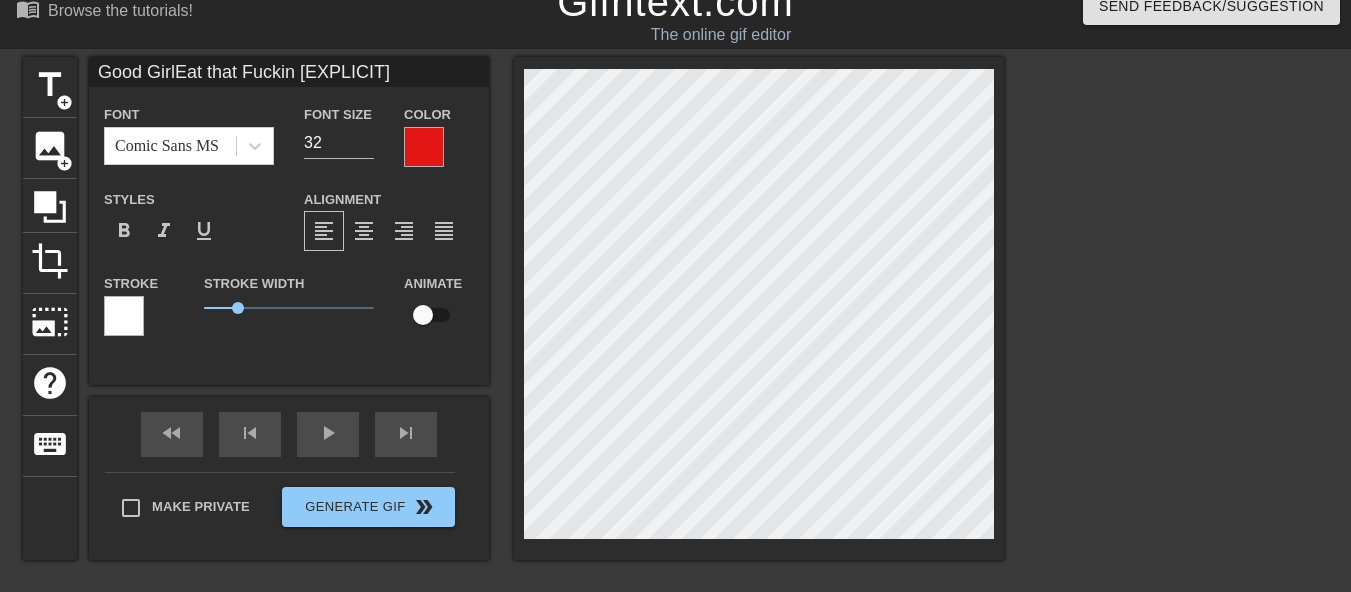 type on "Good GirlEat that Fuckin load" 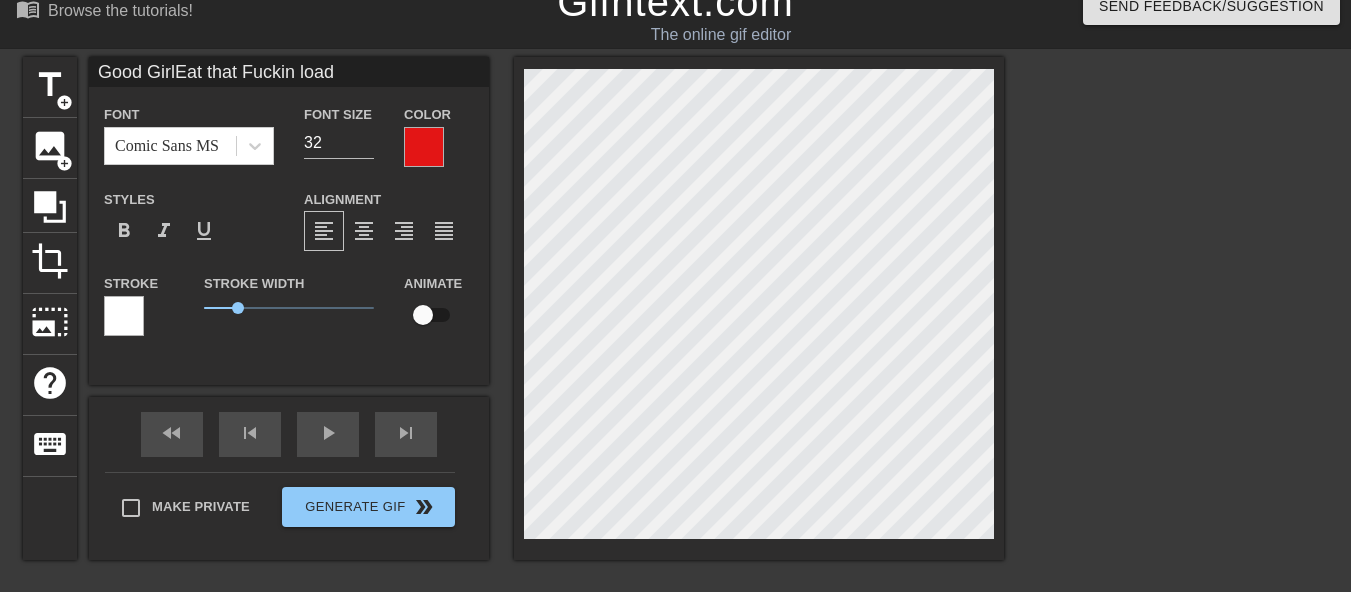 scroll, scrollTop: 5, scrollLeft: 6, axis: both 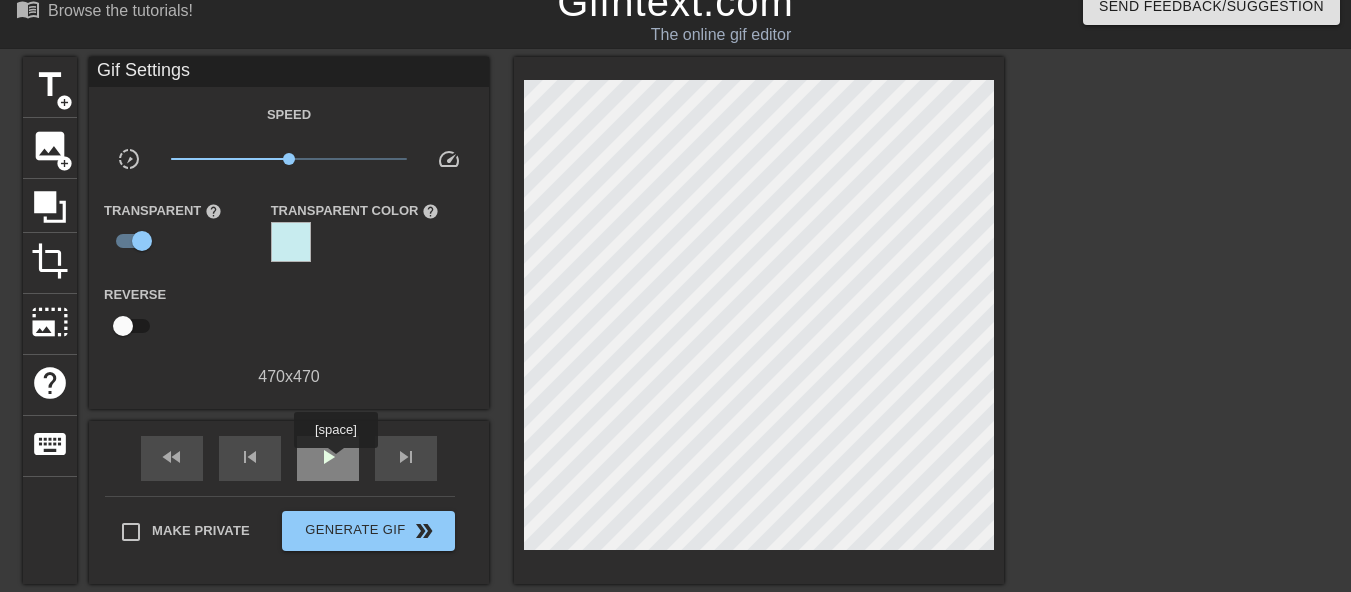 click on "play_arrow" at bounding box center (328, 457) 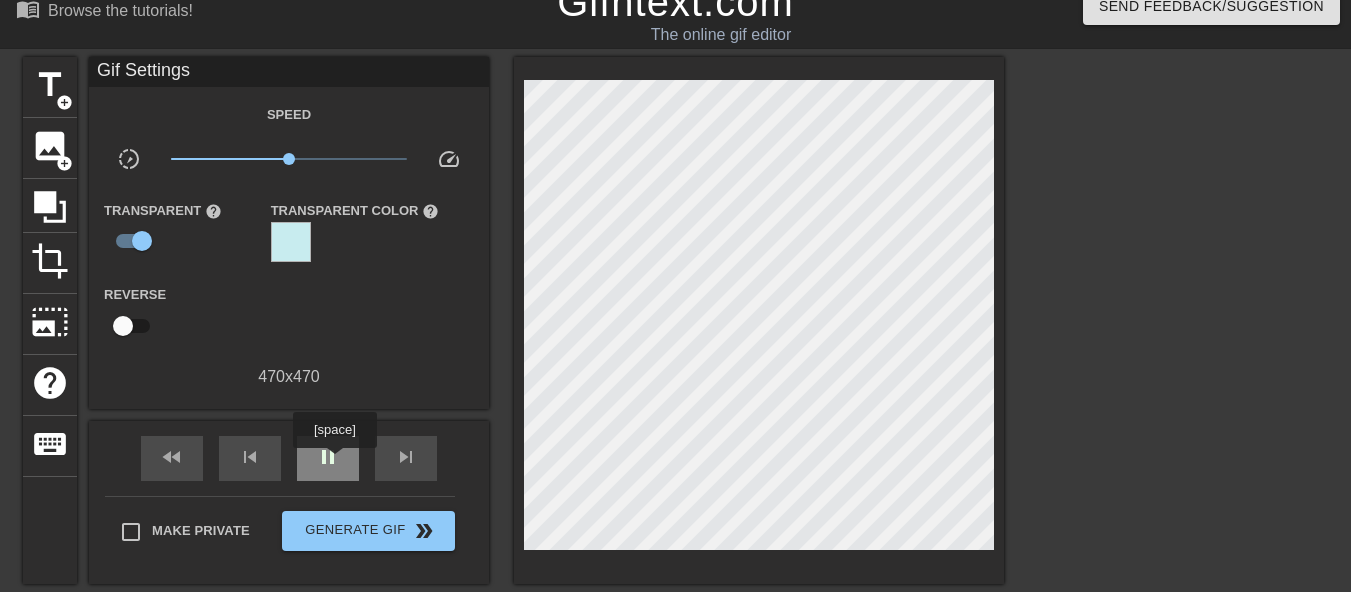 click on "pause" at bounding box center [328, 457] 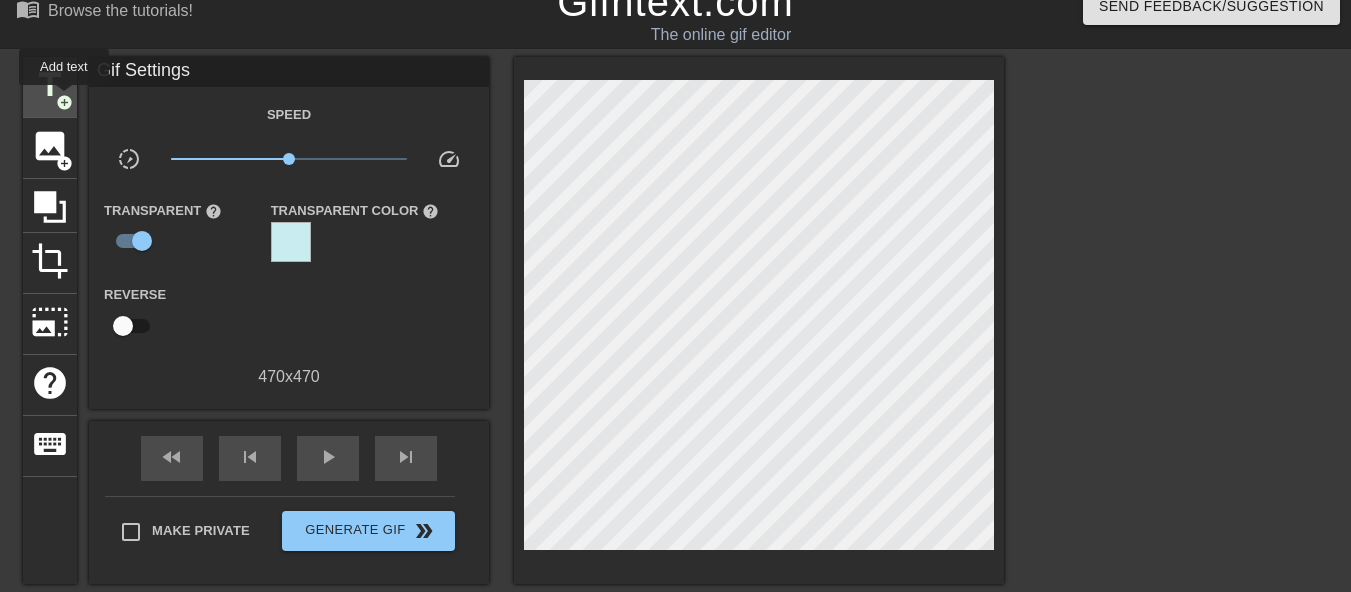 click on "add_circle" at bounding box center [64, 102] 